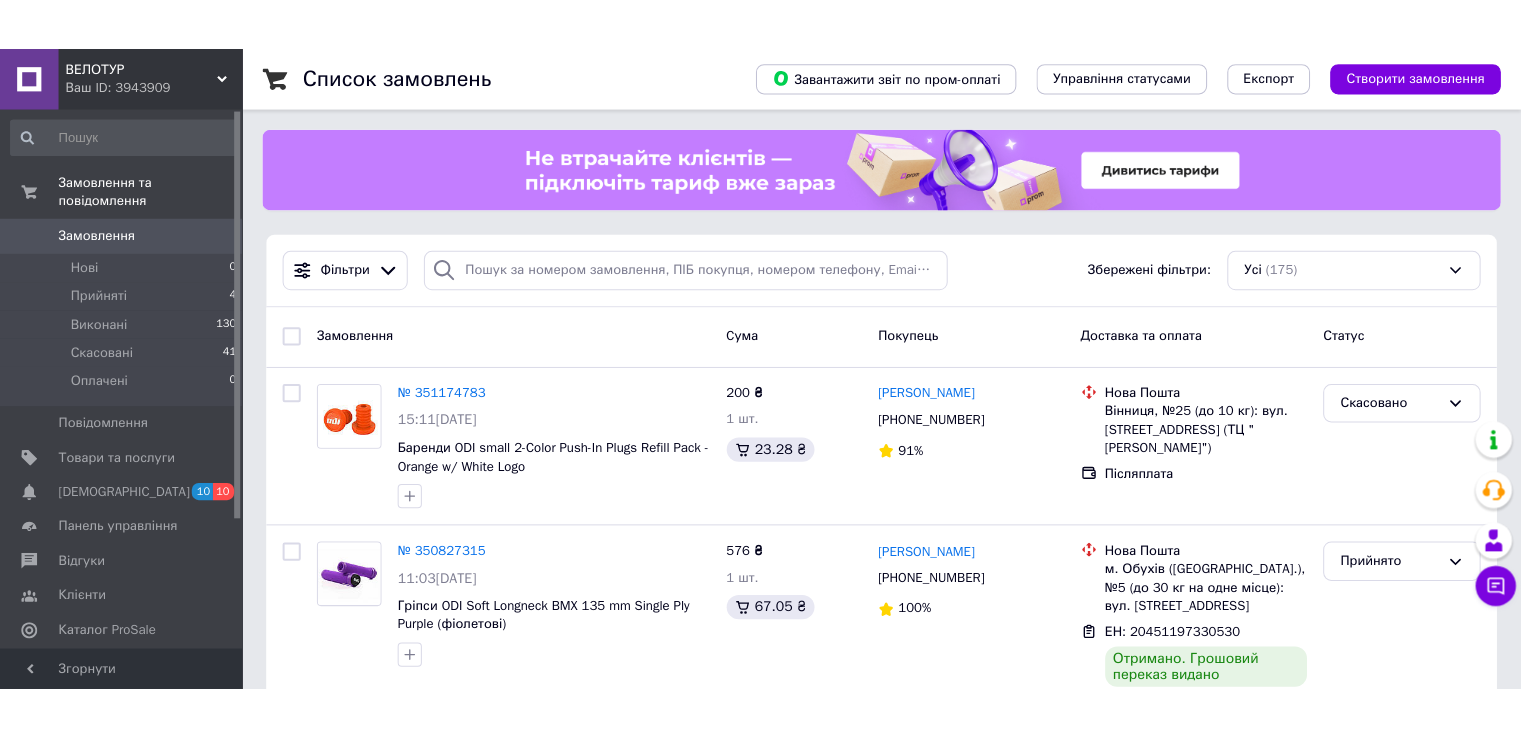 scroll, scrollTop: 0, scrollLeft: 0, axis: both 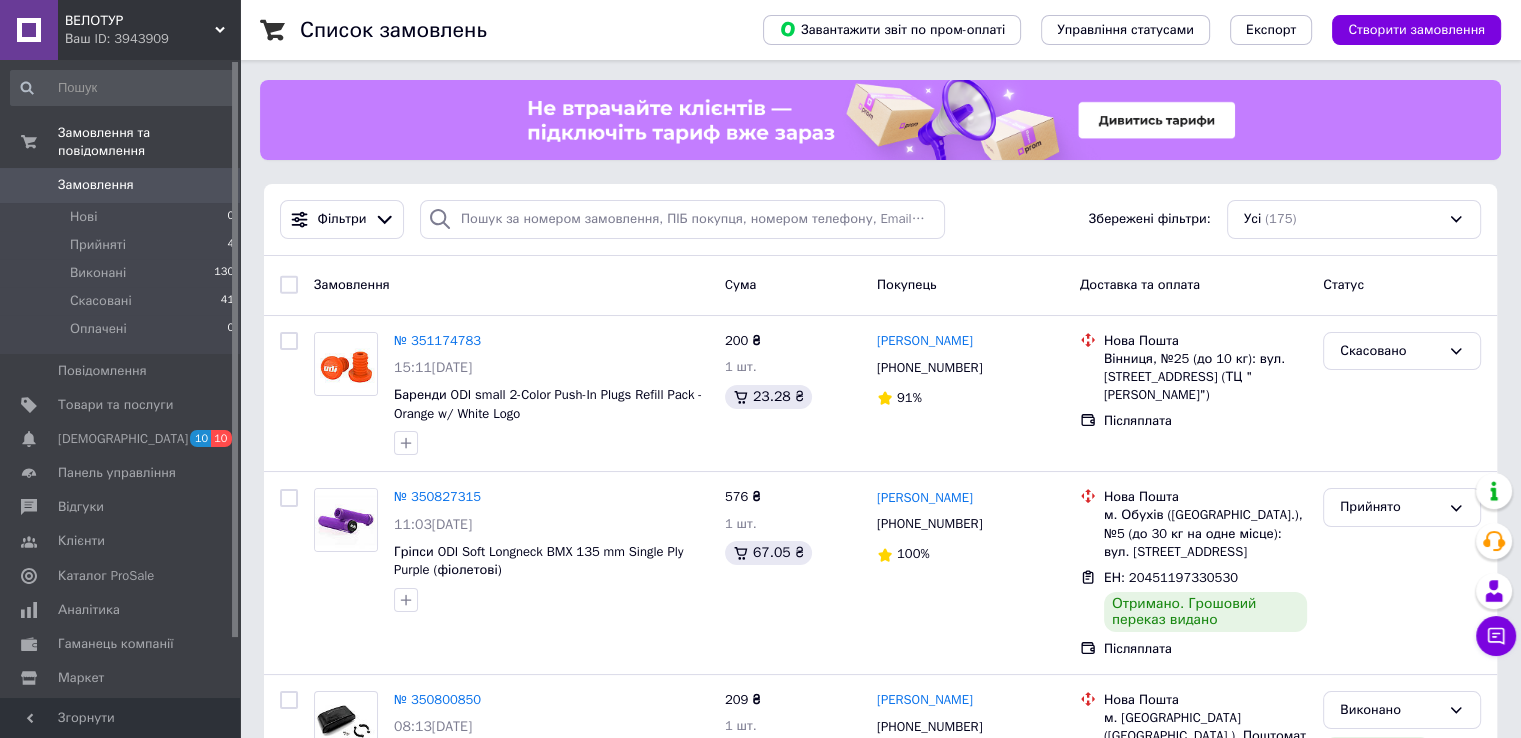 click on "Ваш ID: 3943909" at bounding box center [152, 39] 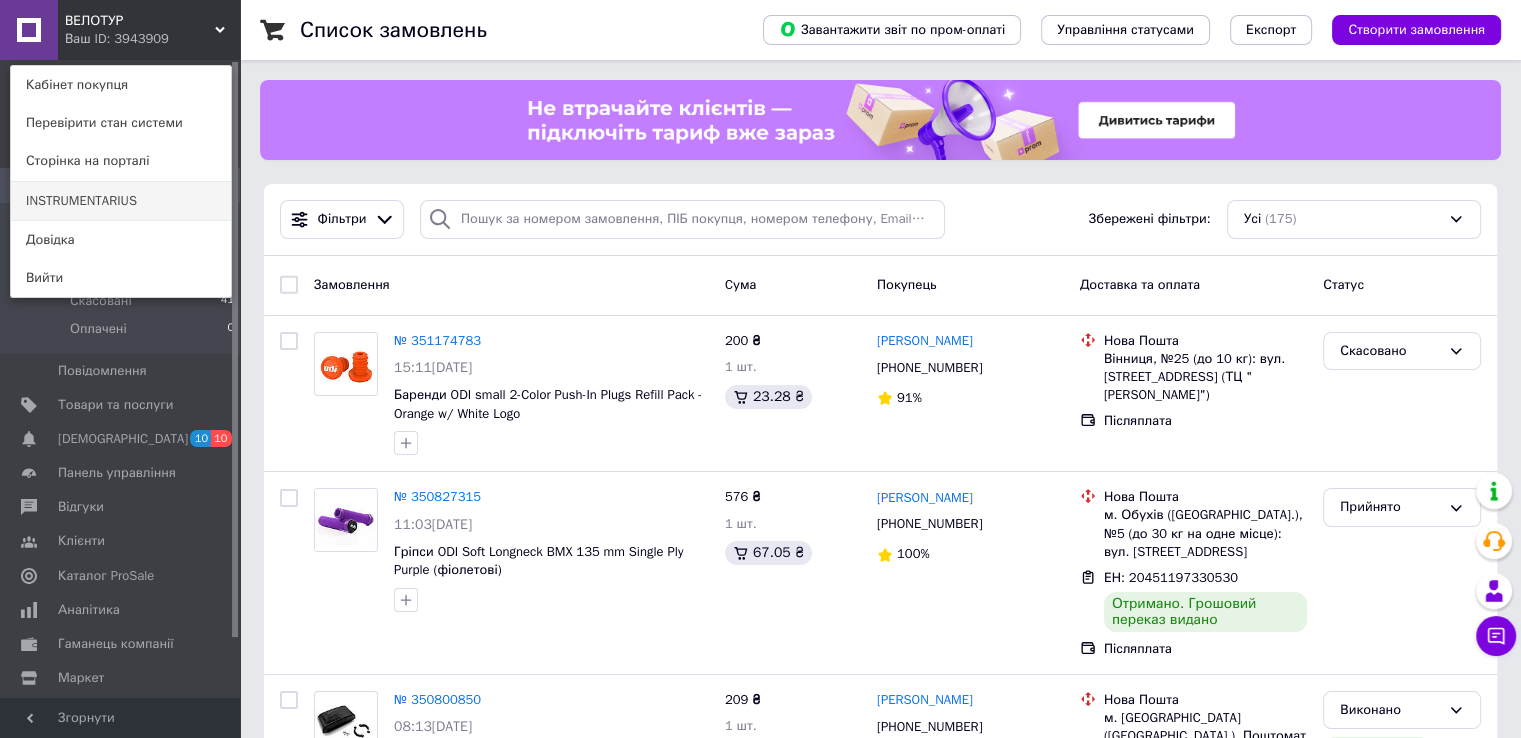 click on "INSTRUMENTARIUS" at bounding box center (121, 201) 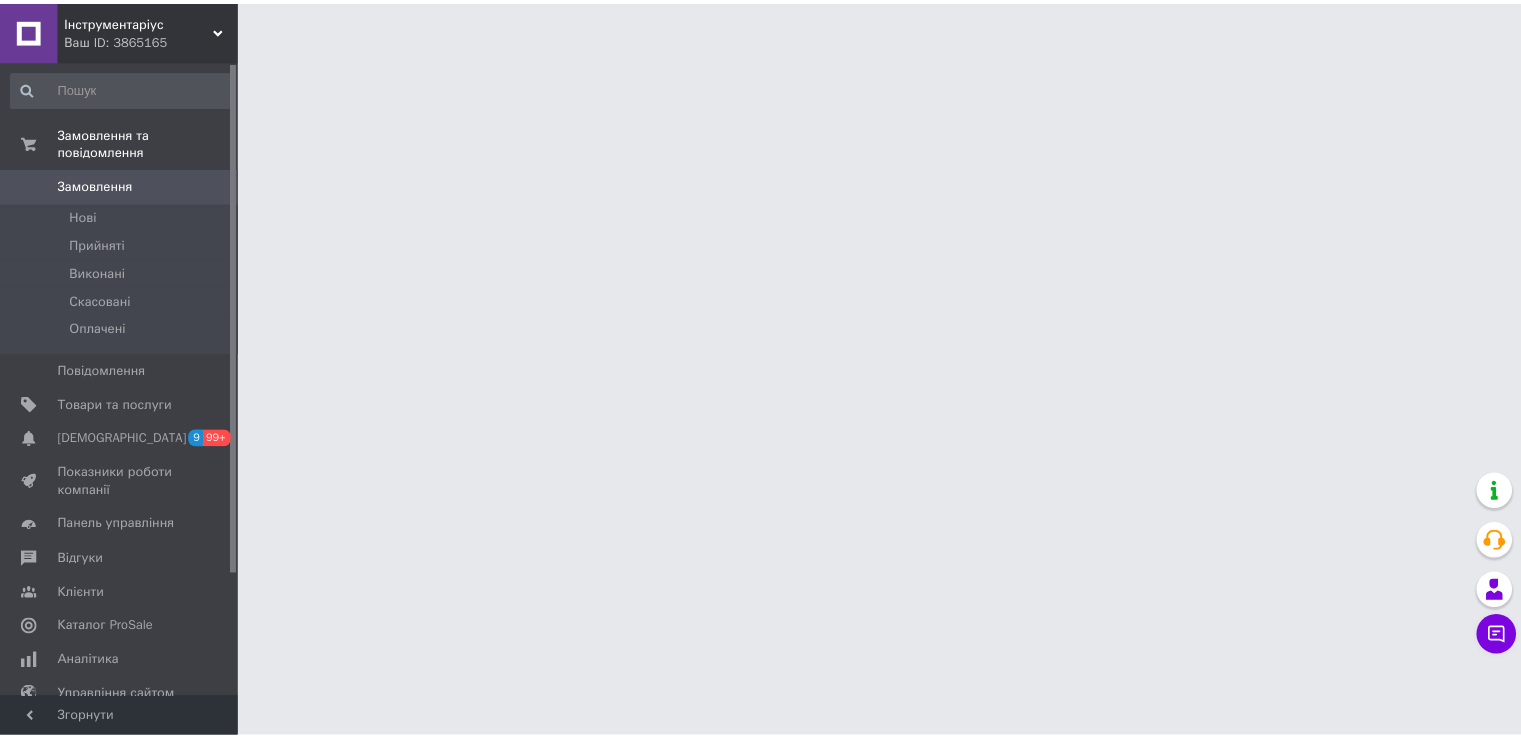 scroll, scrollTop: 0, scrollLeft: 0, axis: both 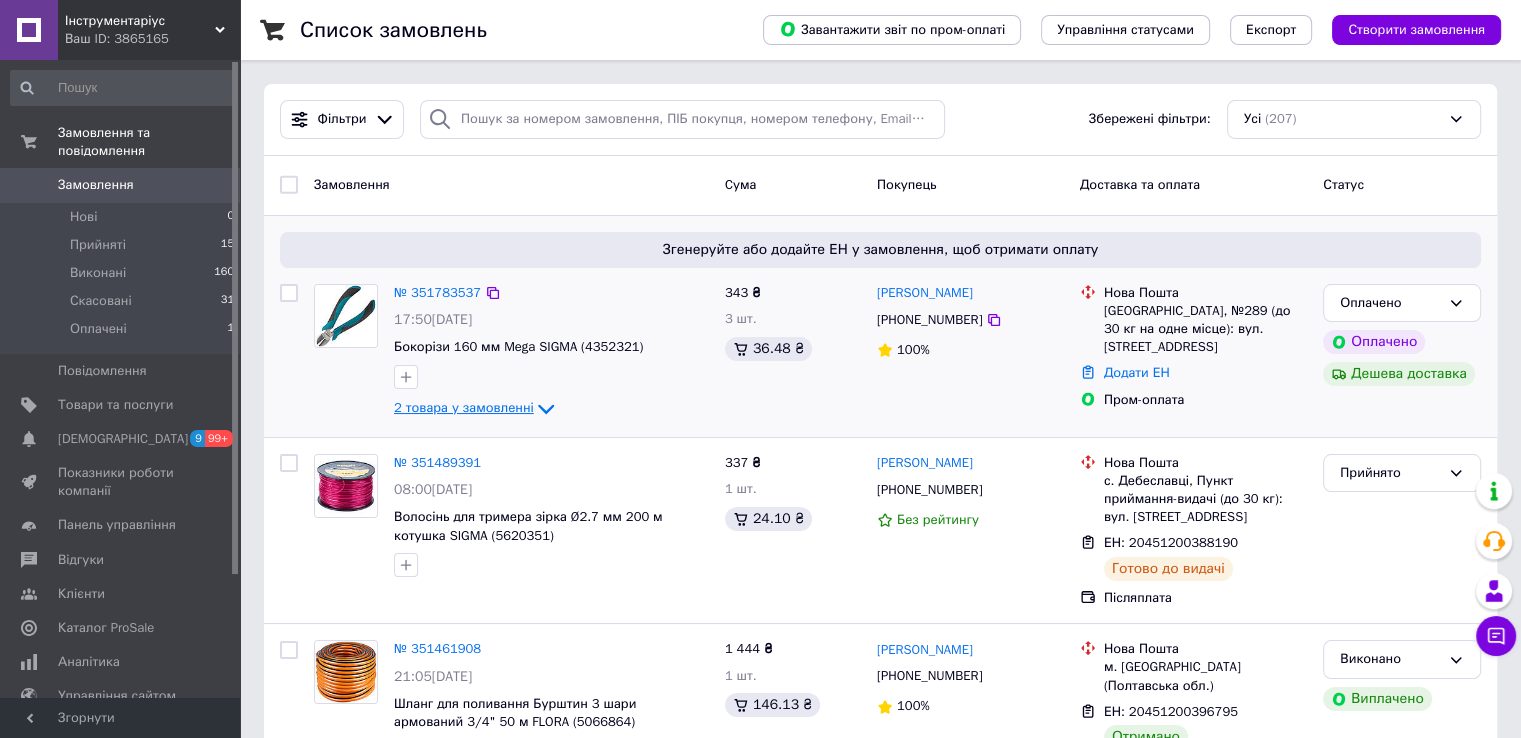 click 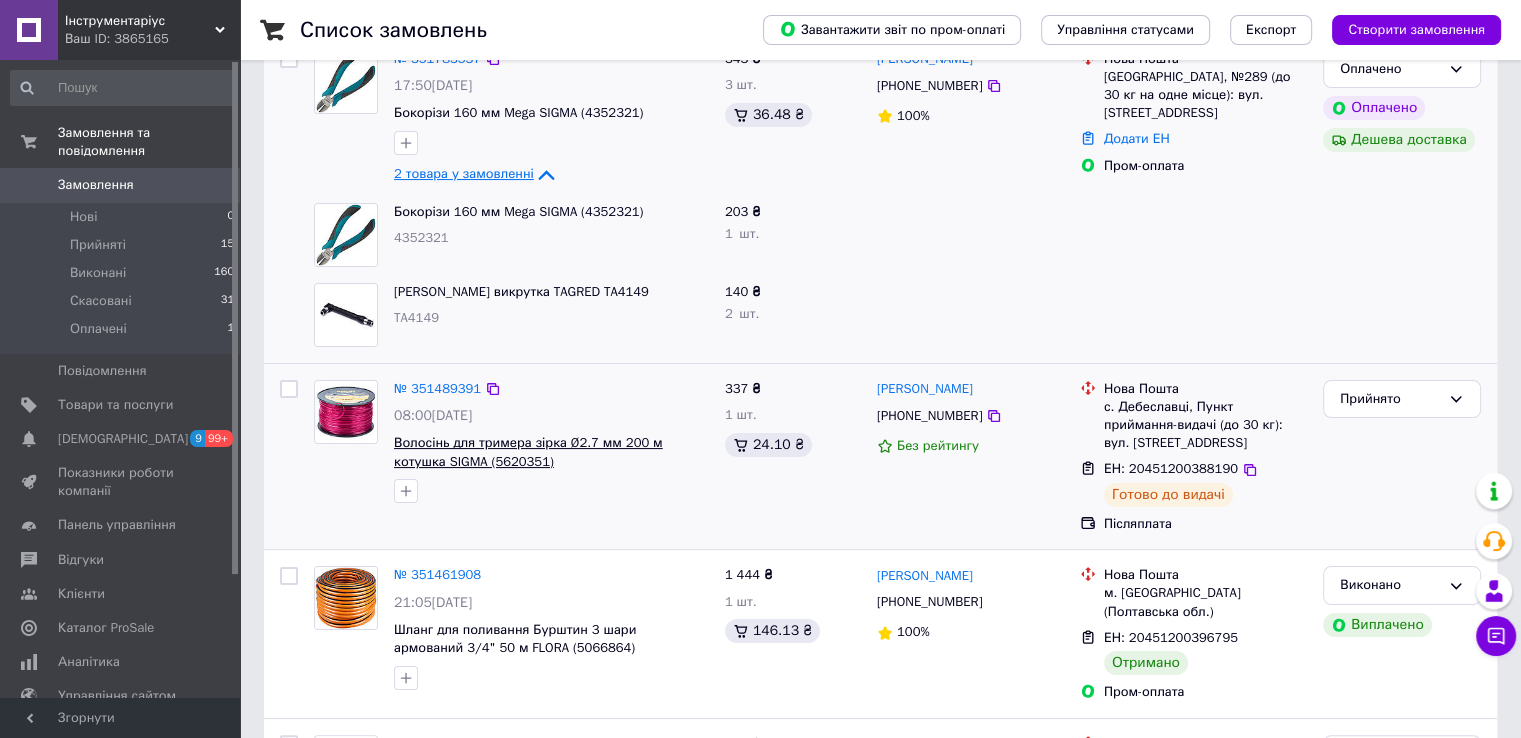 scroll, scrollTop: 200, scrollLeft: 0, axis: vertical 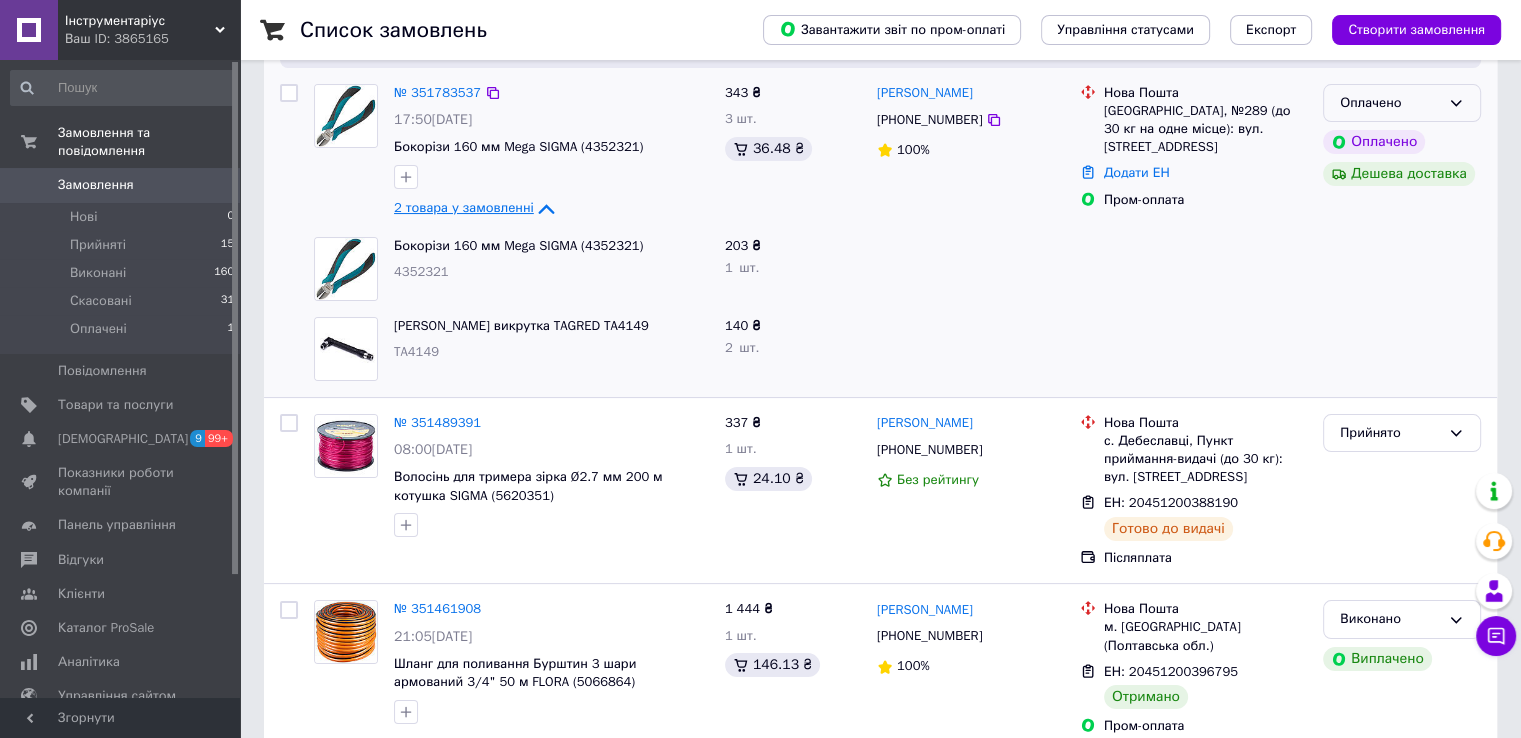 click on "Оплачено" at bounding box center (1390, 103) 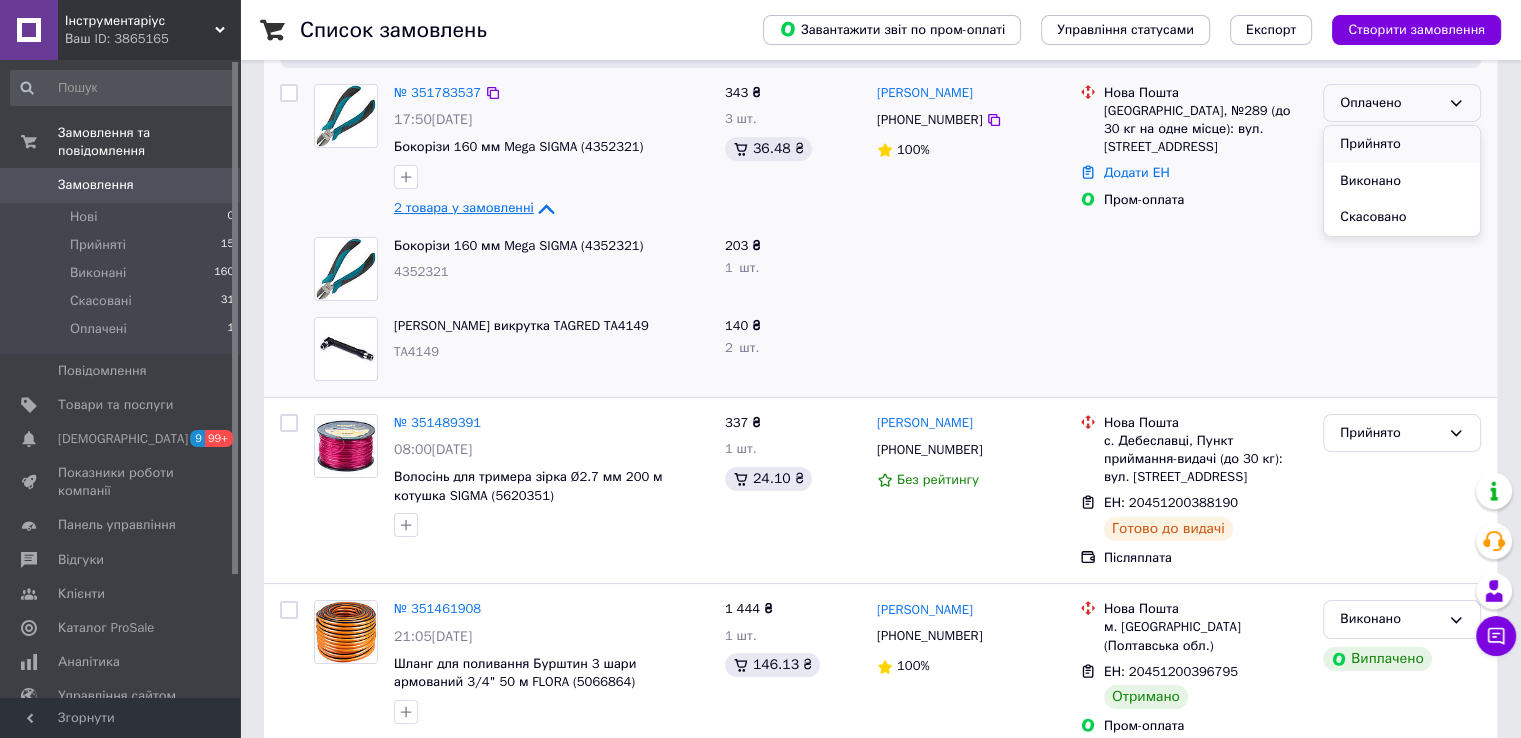 click on "Прийнято" at bounding box center (1402, 144) 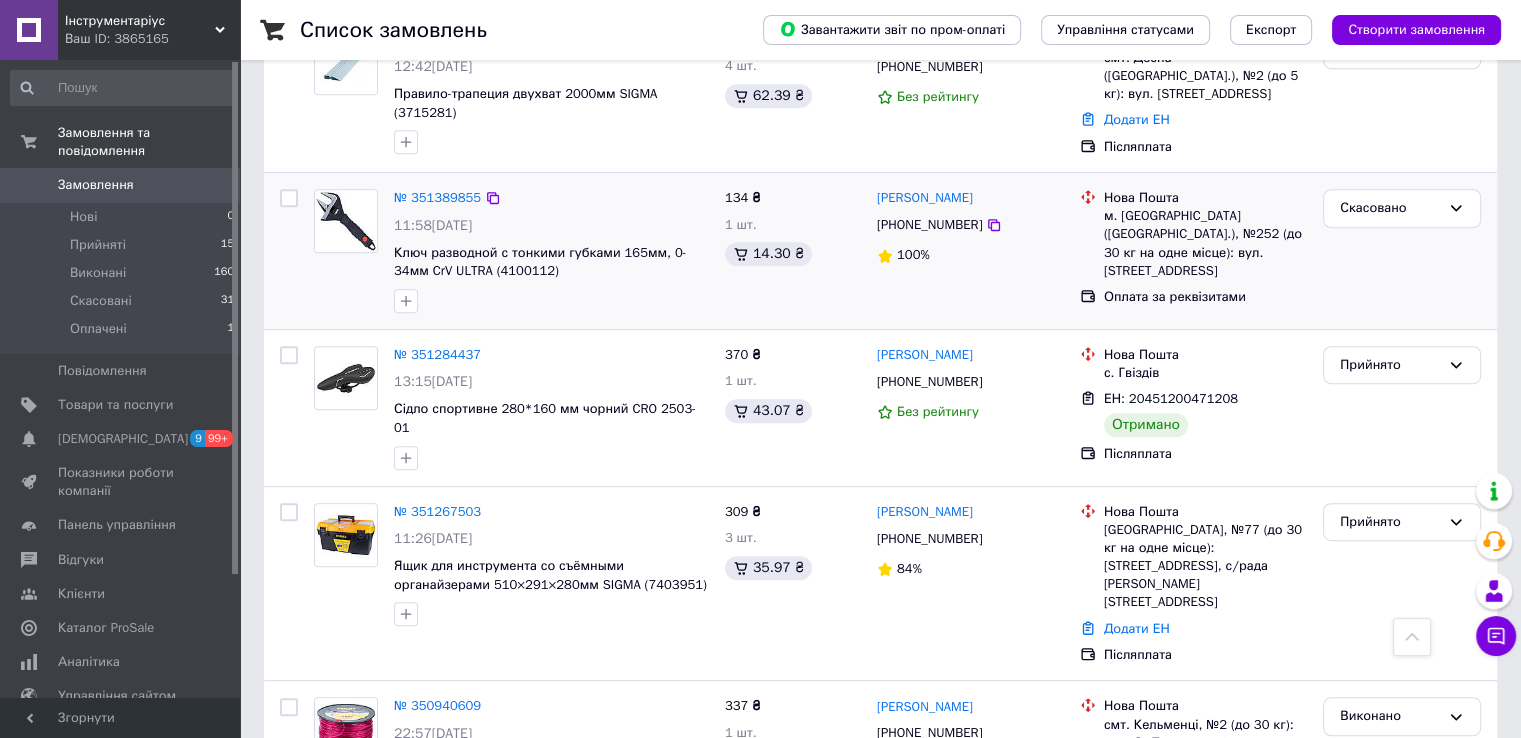 scroll, scrollTop: 1000, scrollLeft: 0, axis: vertical 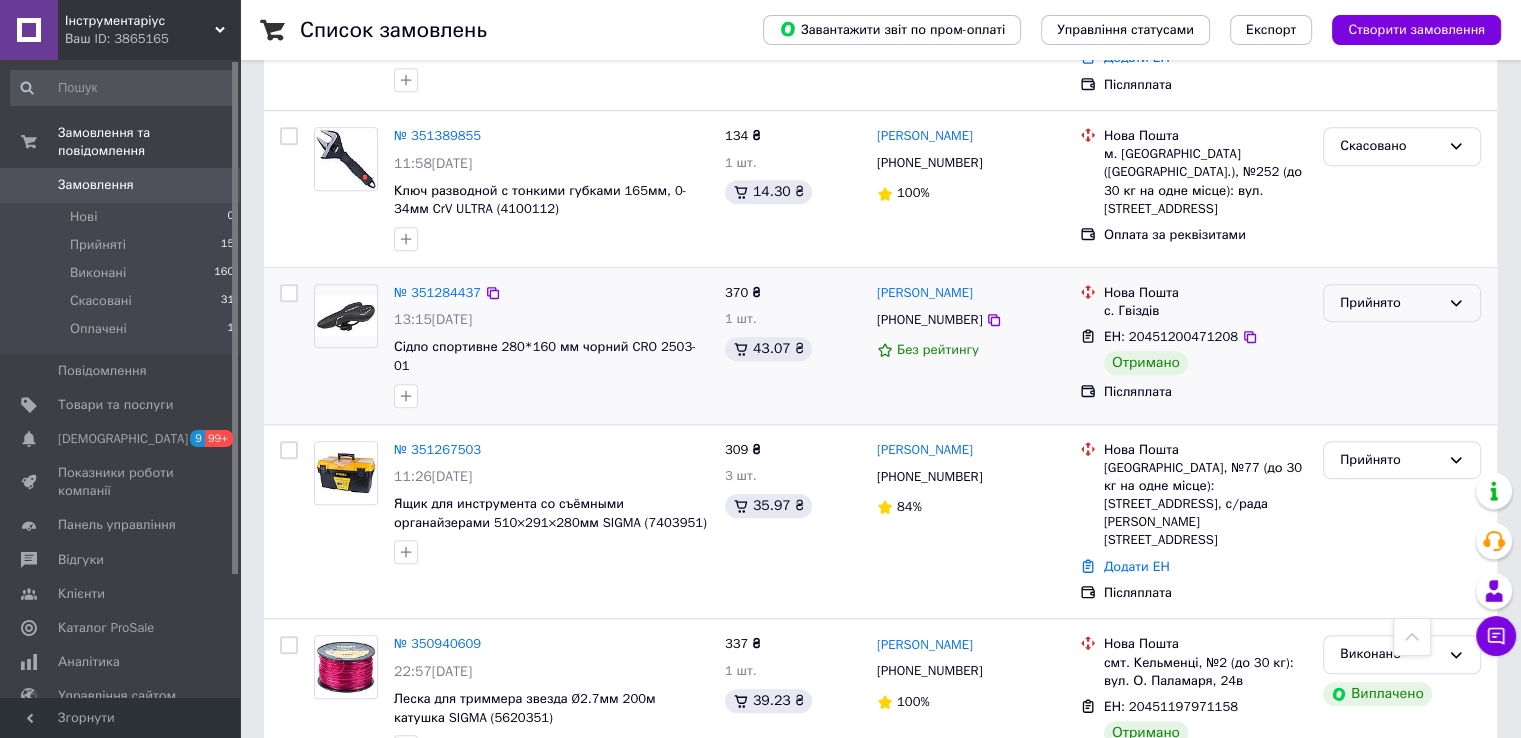 click on "Прийнято" at bounding box center [1390, 303] 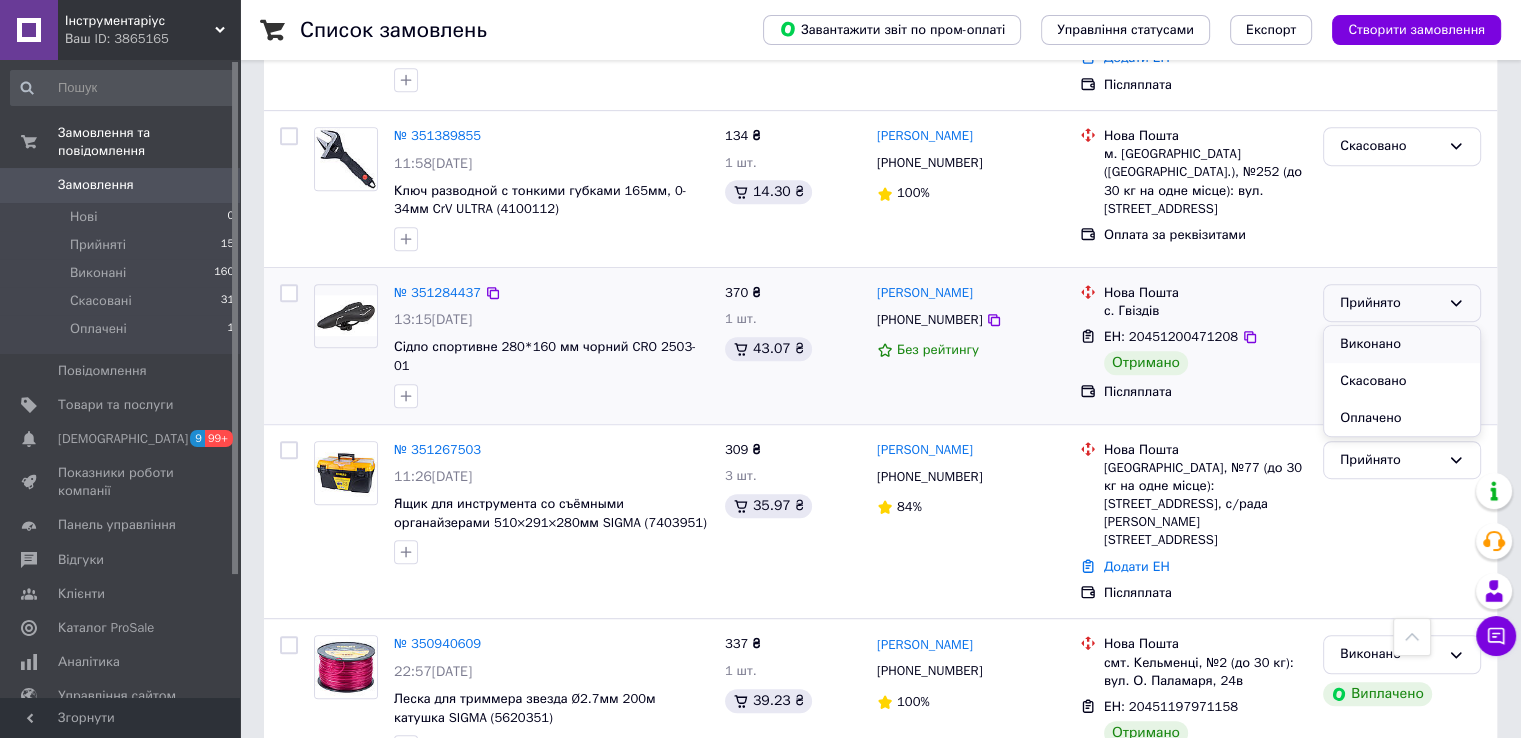 click on "Виконано" at bounding box center [1402, 344] 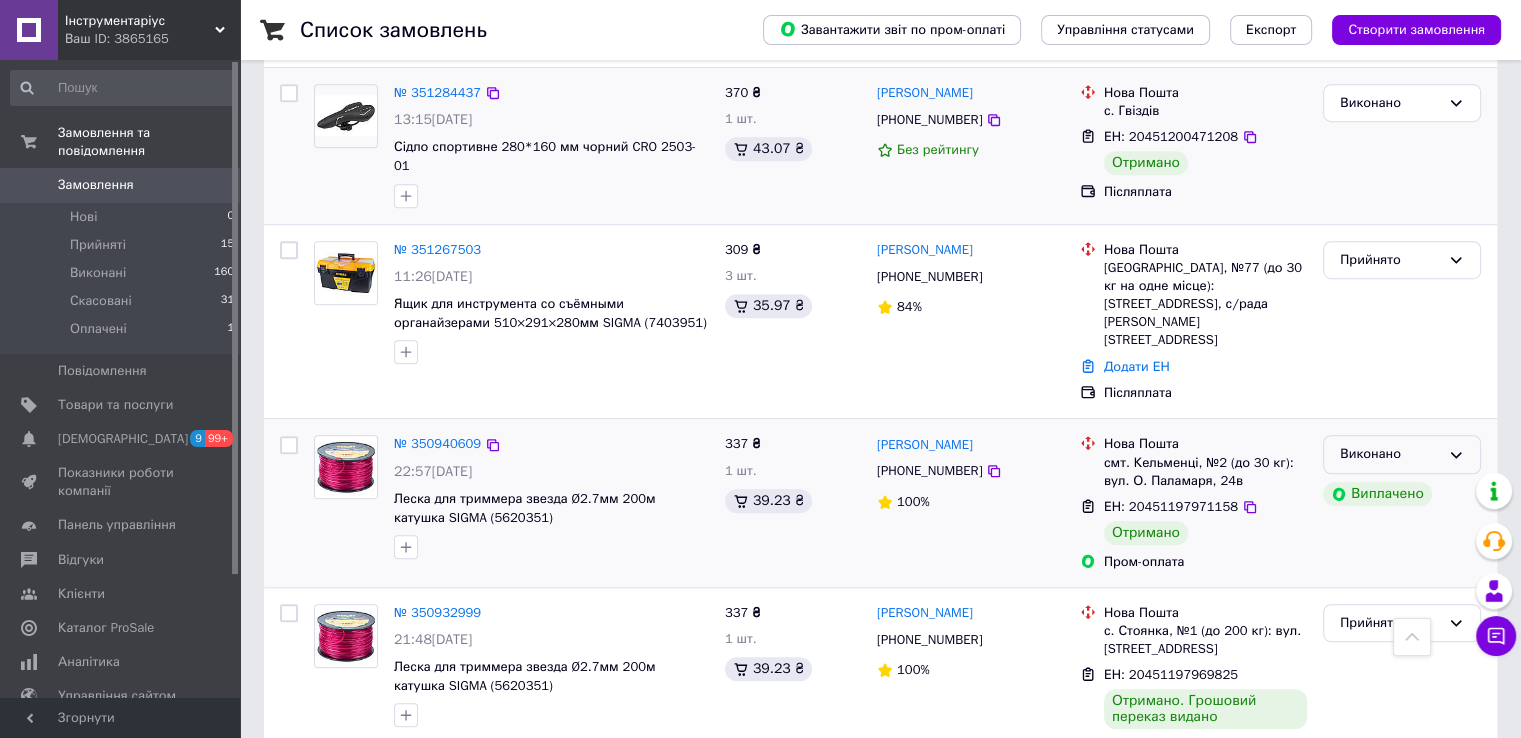 scroll, scrollTop: 1300, scrollLeft: 0, axis: vertical 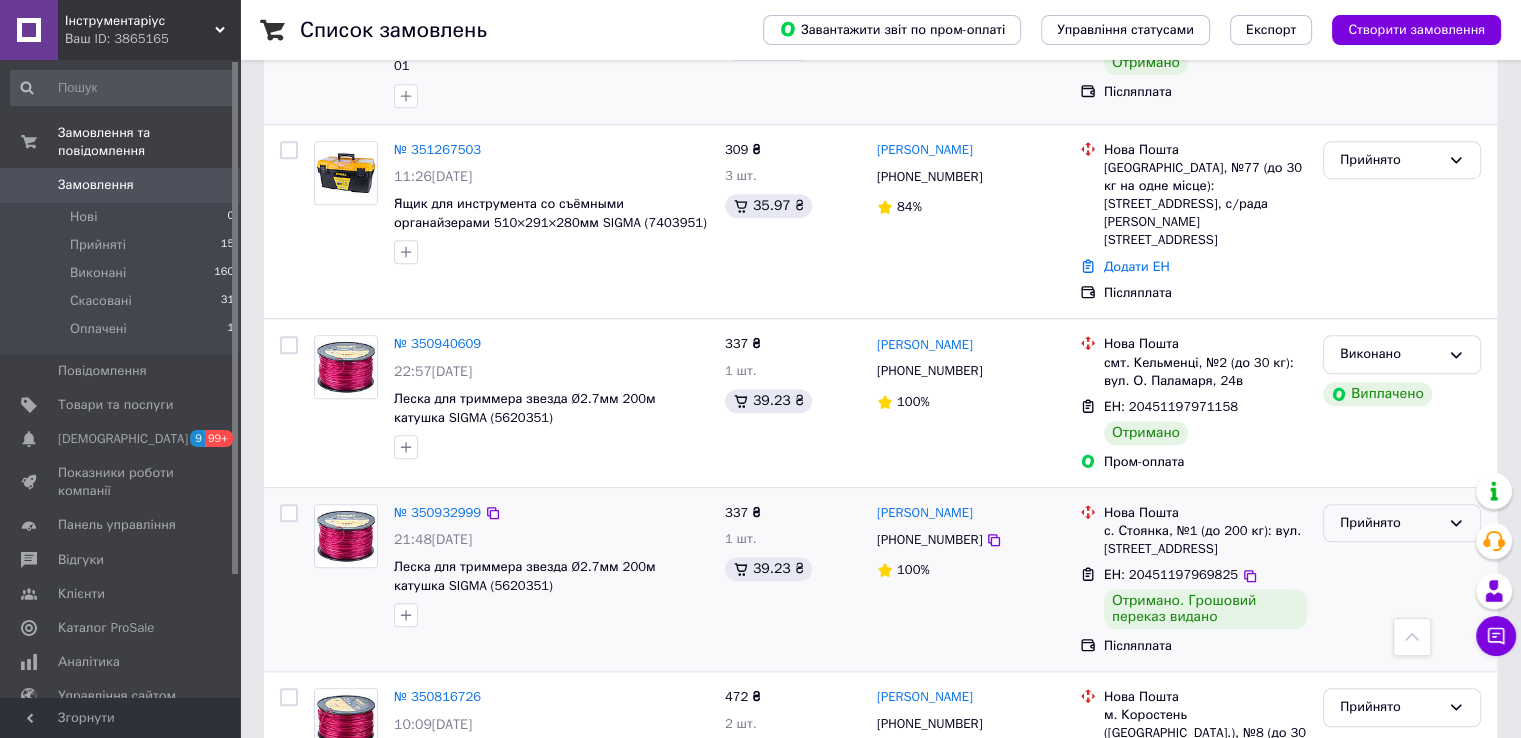 click on "Прийнято" at bounding box center [1402, 523] 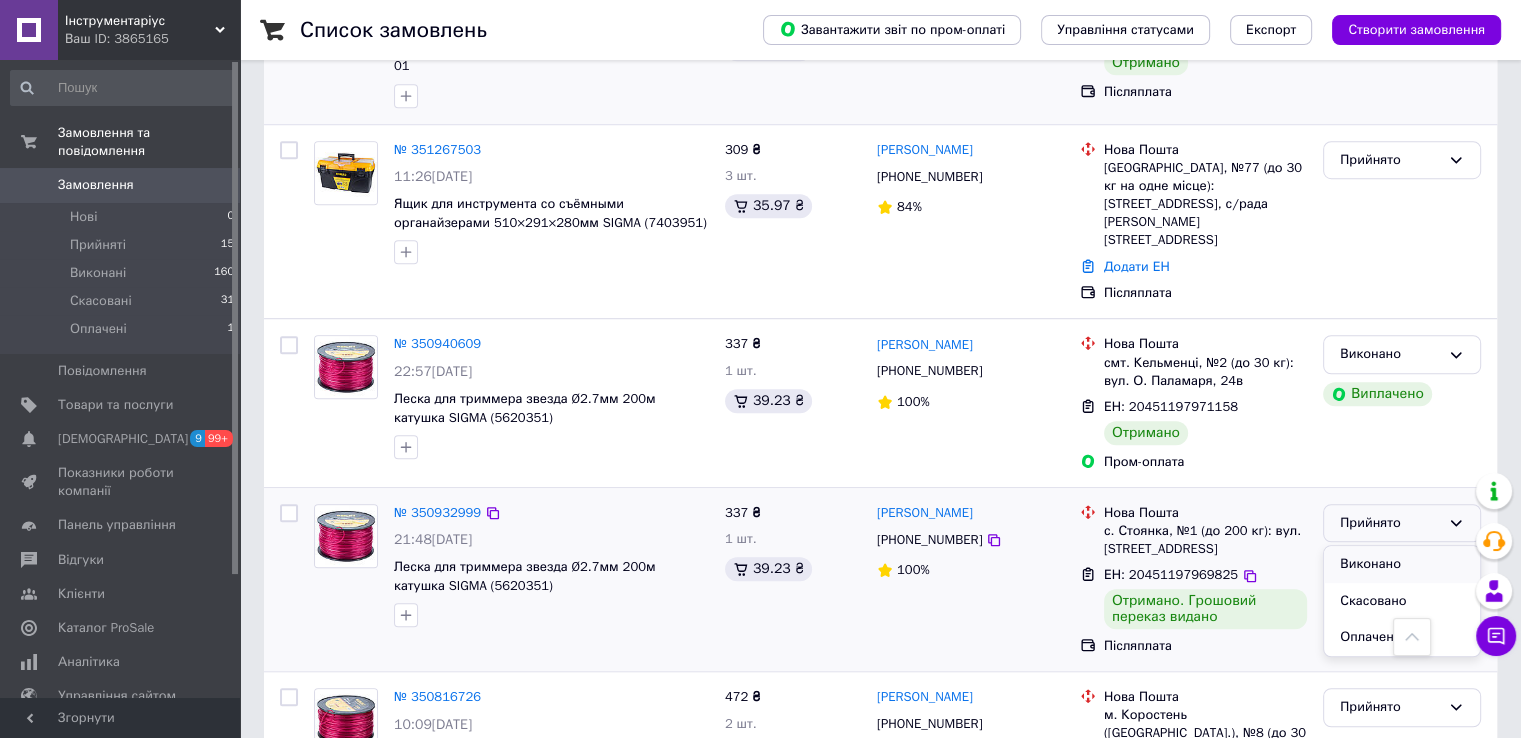 click on "Виконано" at bounding box center (1402, 564) 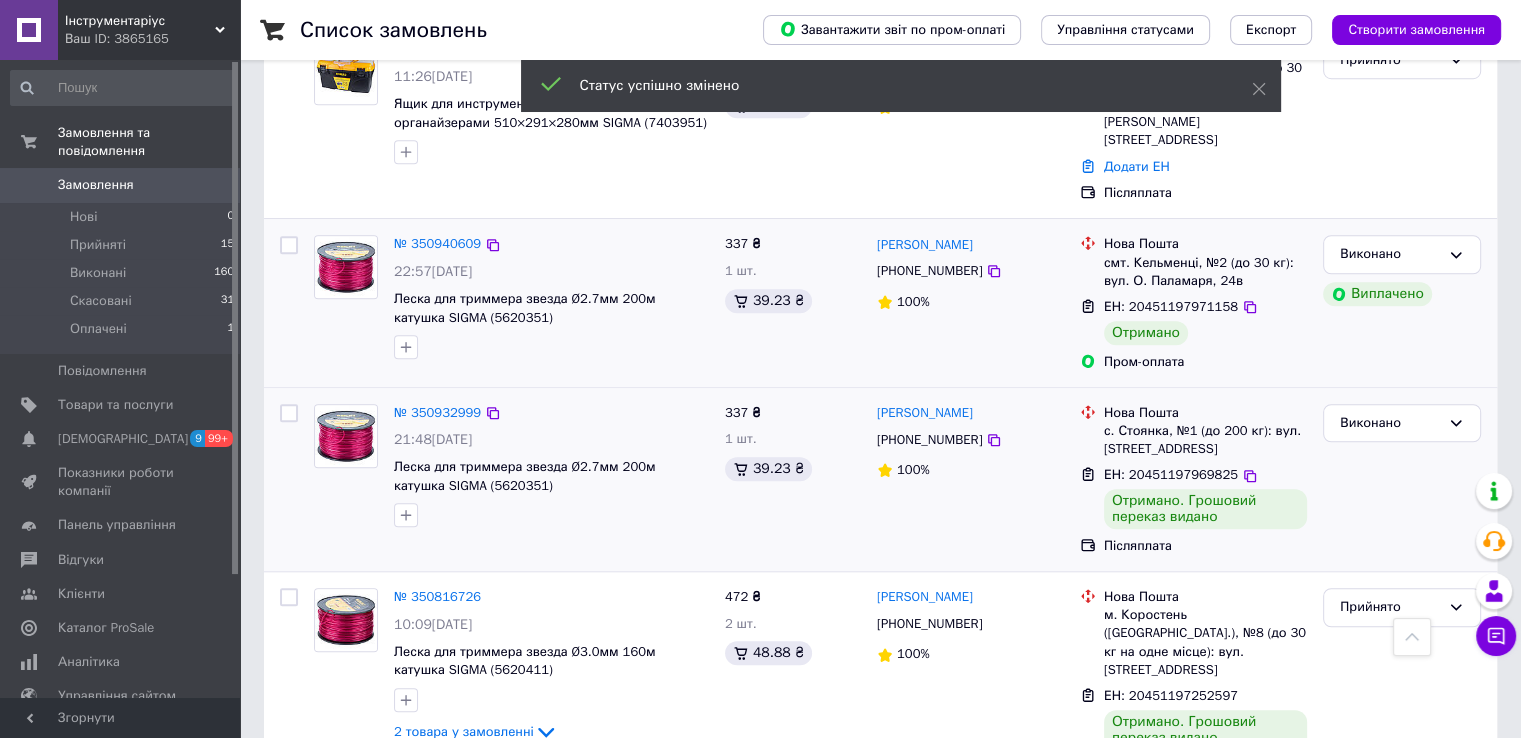 scroll, scrollTop: 1500, scrollLeft: 0, axis: vertical 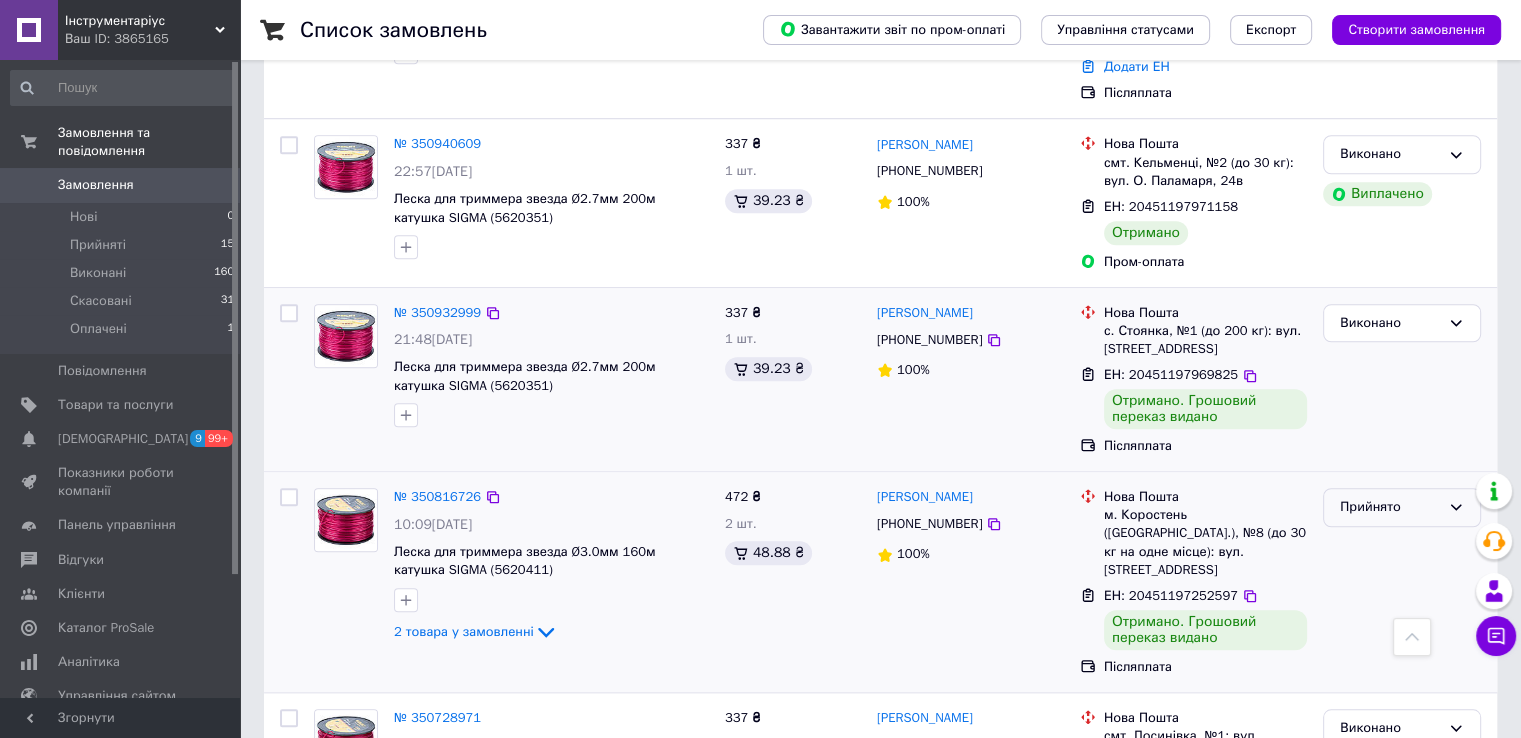 click on "Прийнято" at bounding box center (1390, 507) 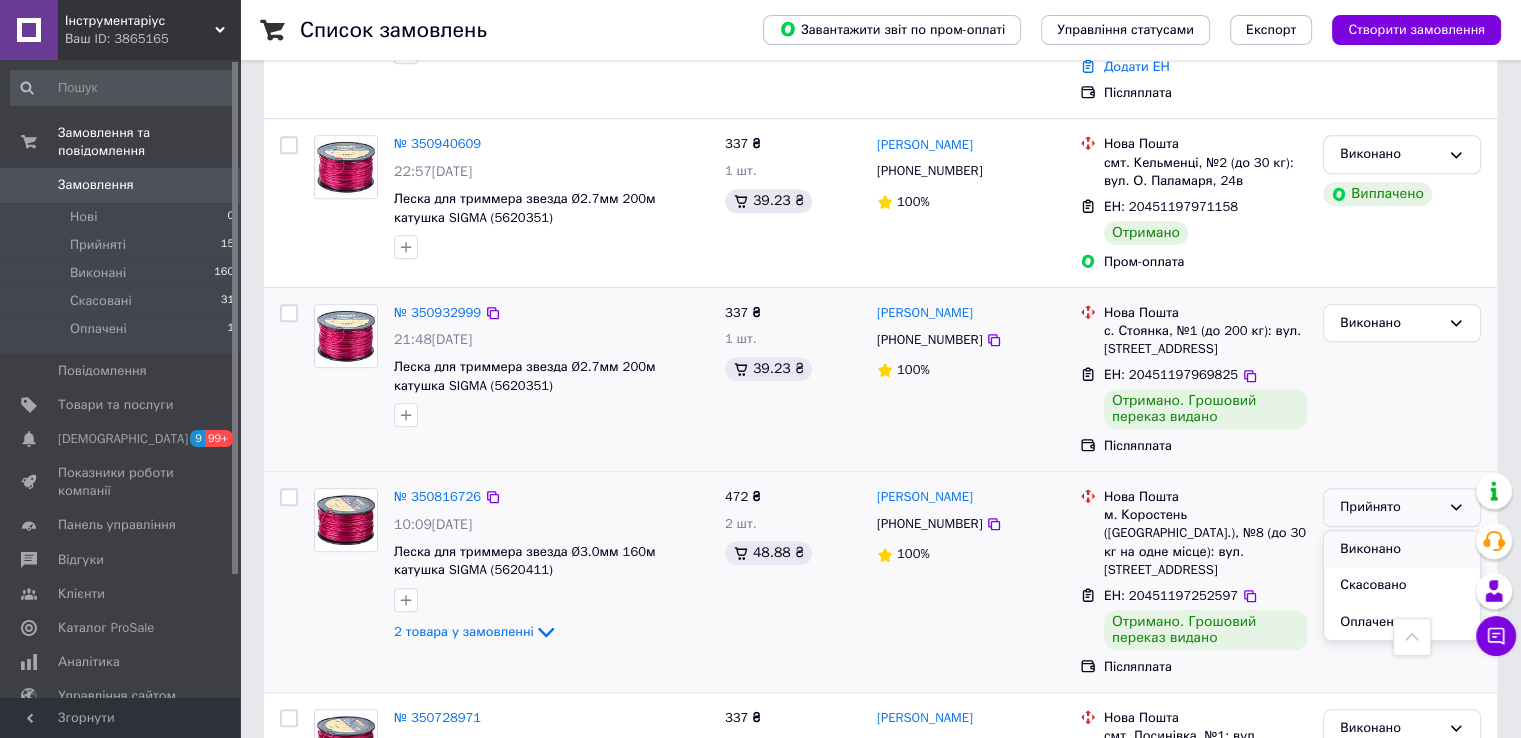 click on "Виконано" at bounding box center (1402, 549) 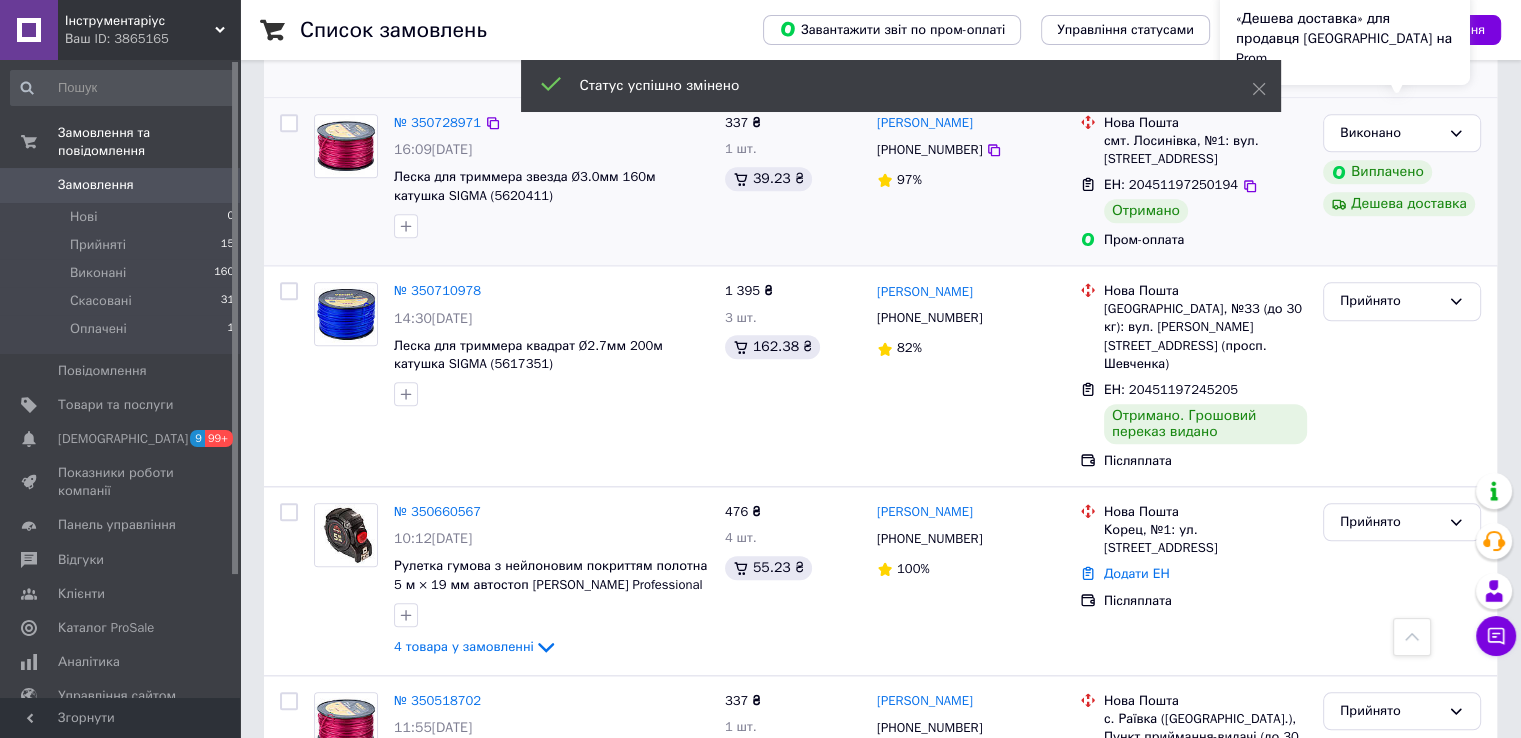 scroll, scrollTop: 2100, scrollLeft: 0, axis: vertical 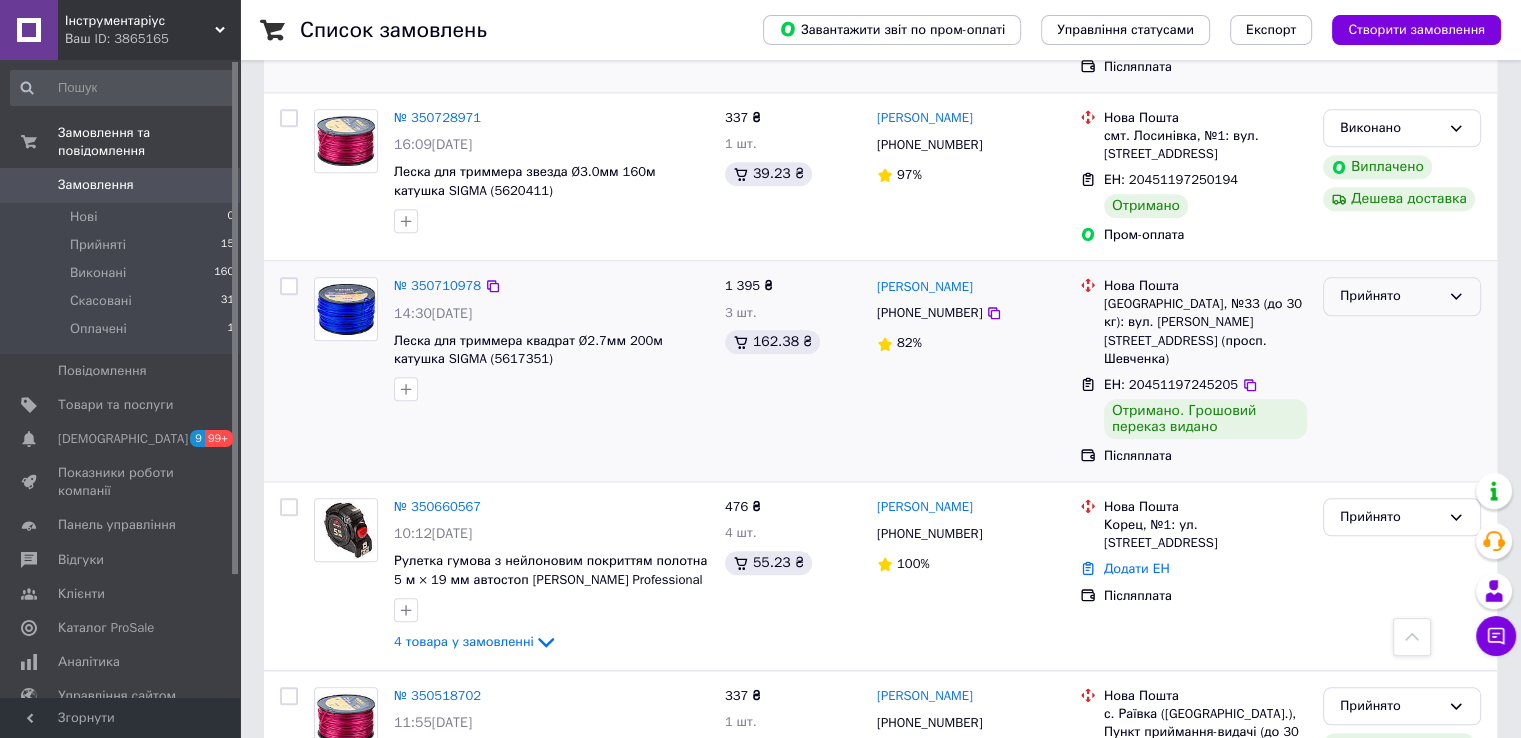 click on "Прийнято" at bounding box center [1390, 296] 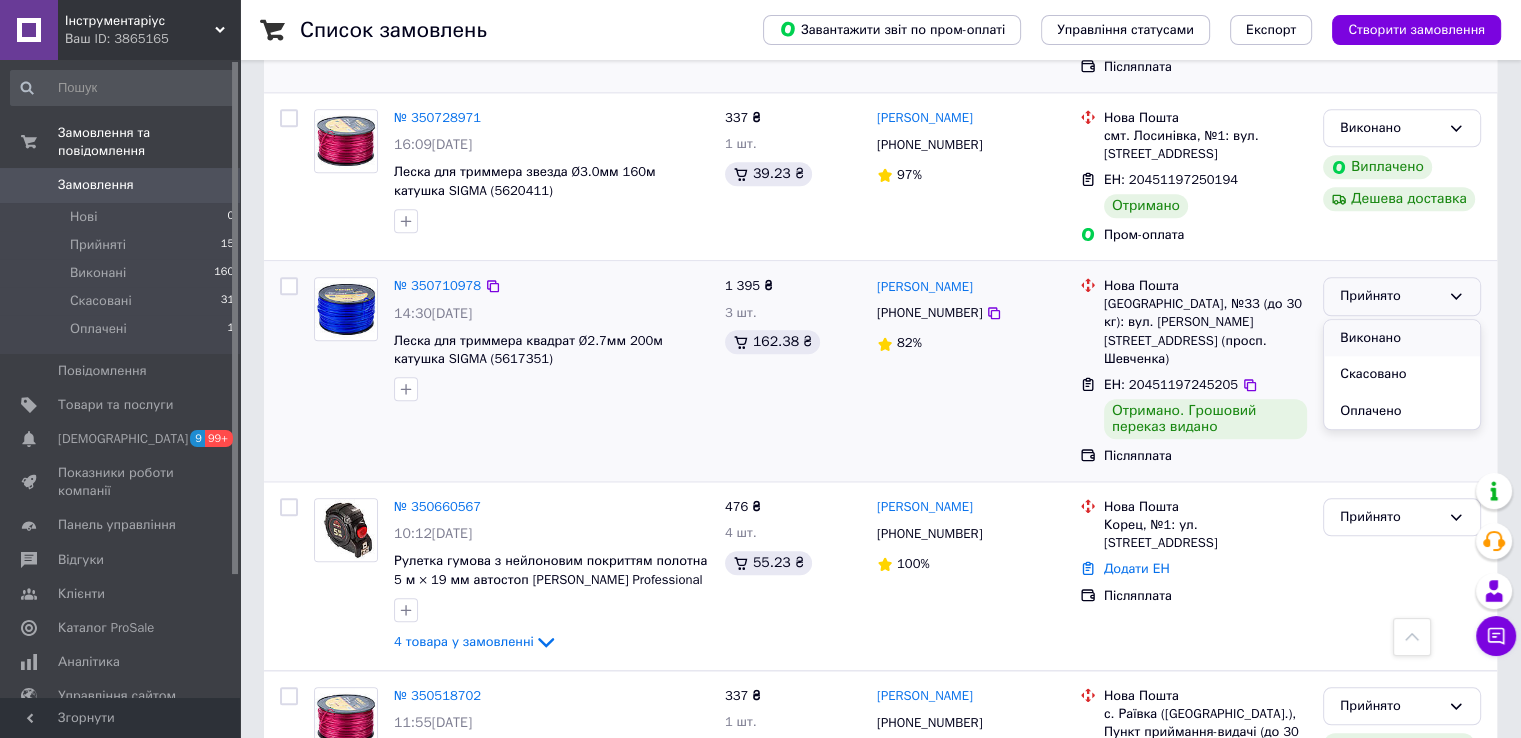 click on "Виконано" at bounding box center [1402, 338] 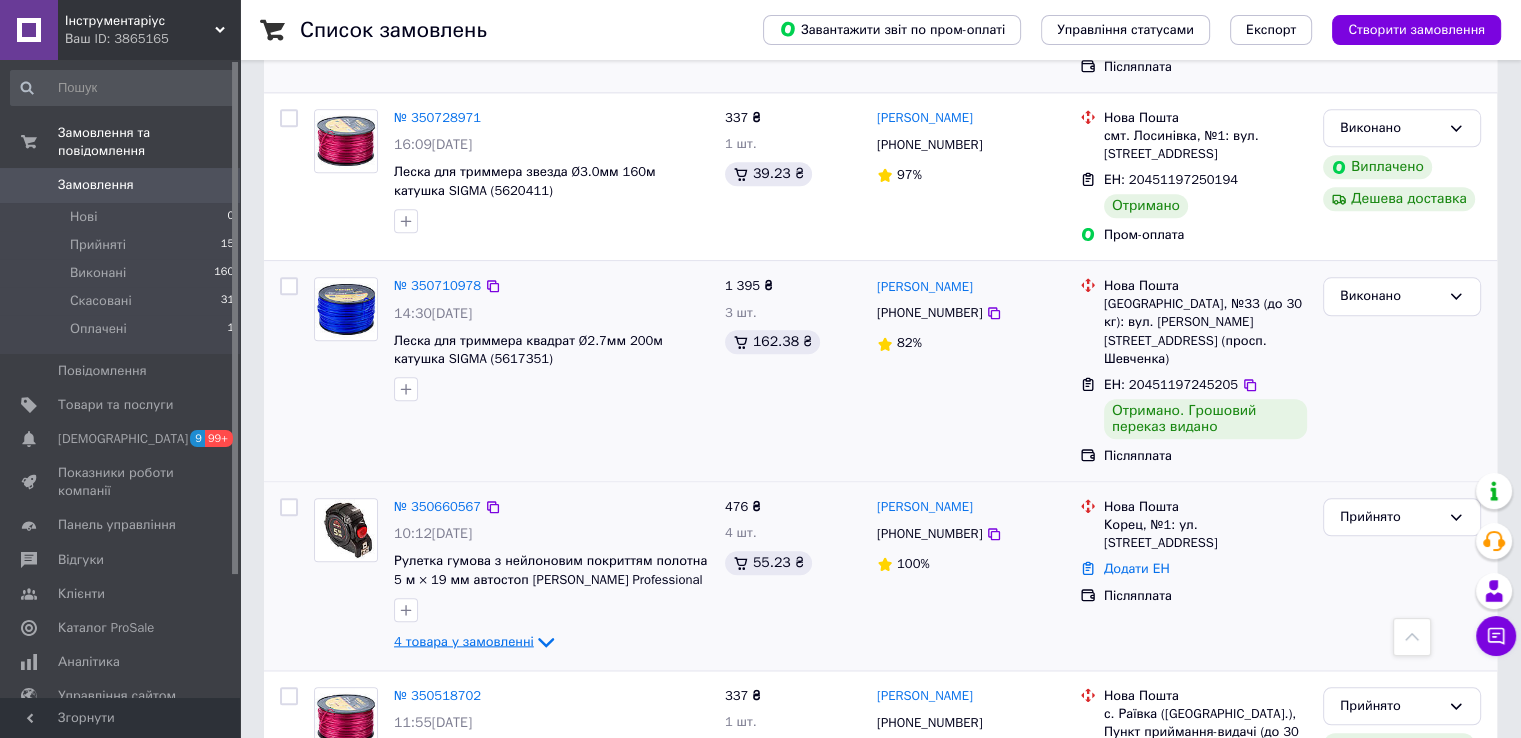 click 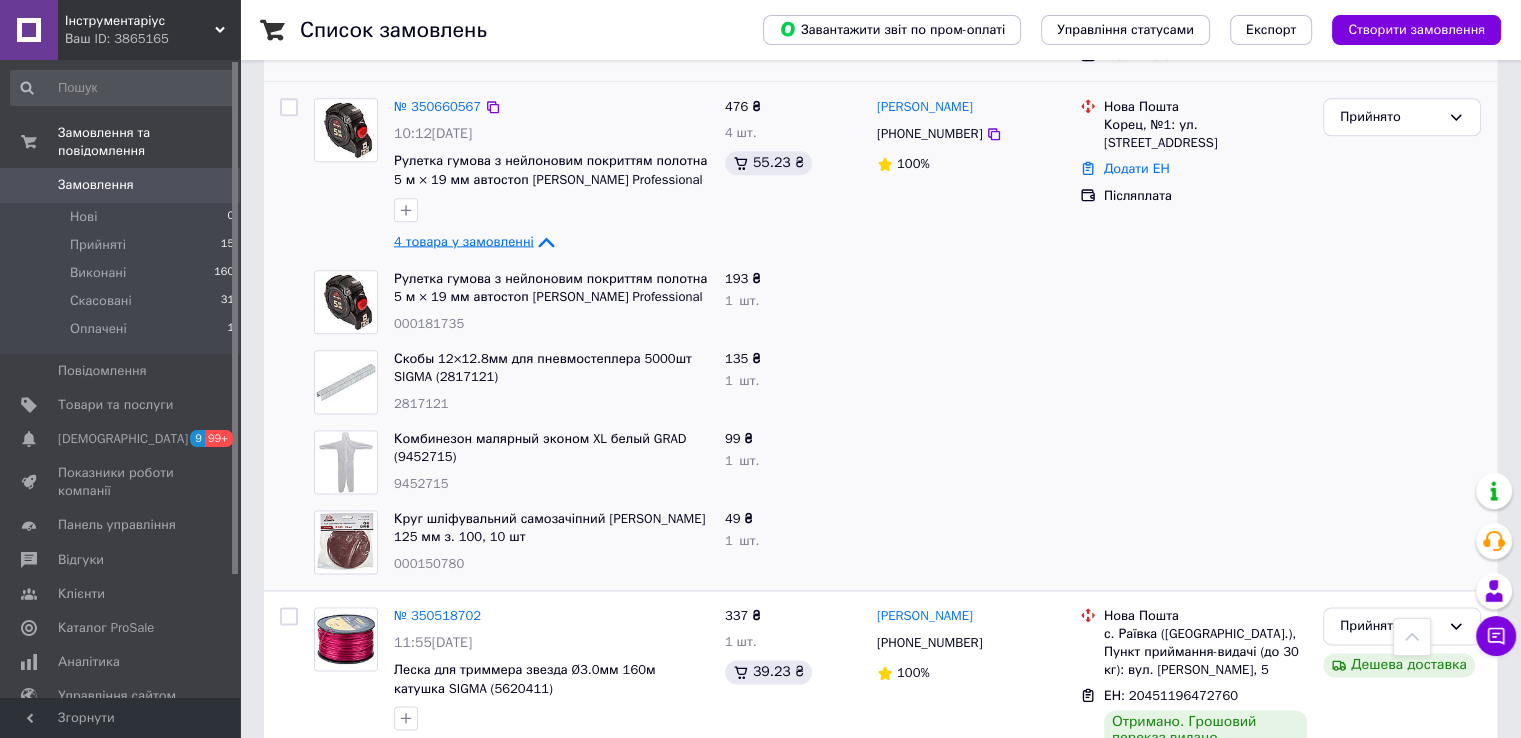 scroll, scrollTop: 2900, scrollLeft: 0, axis: vertical 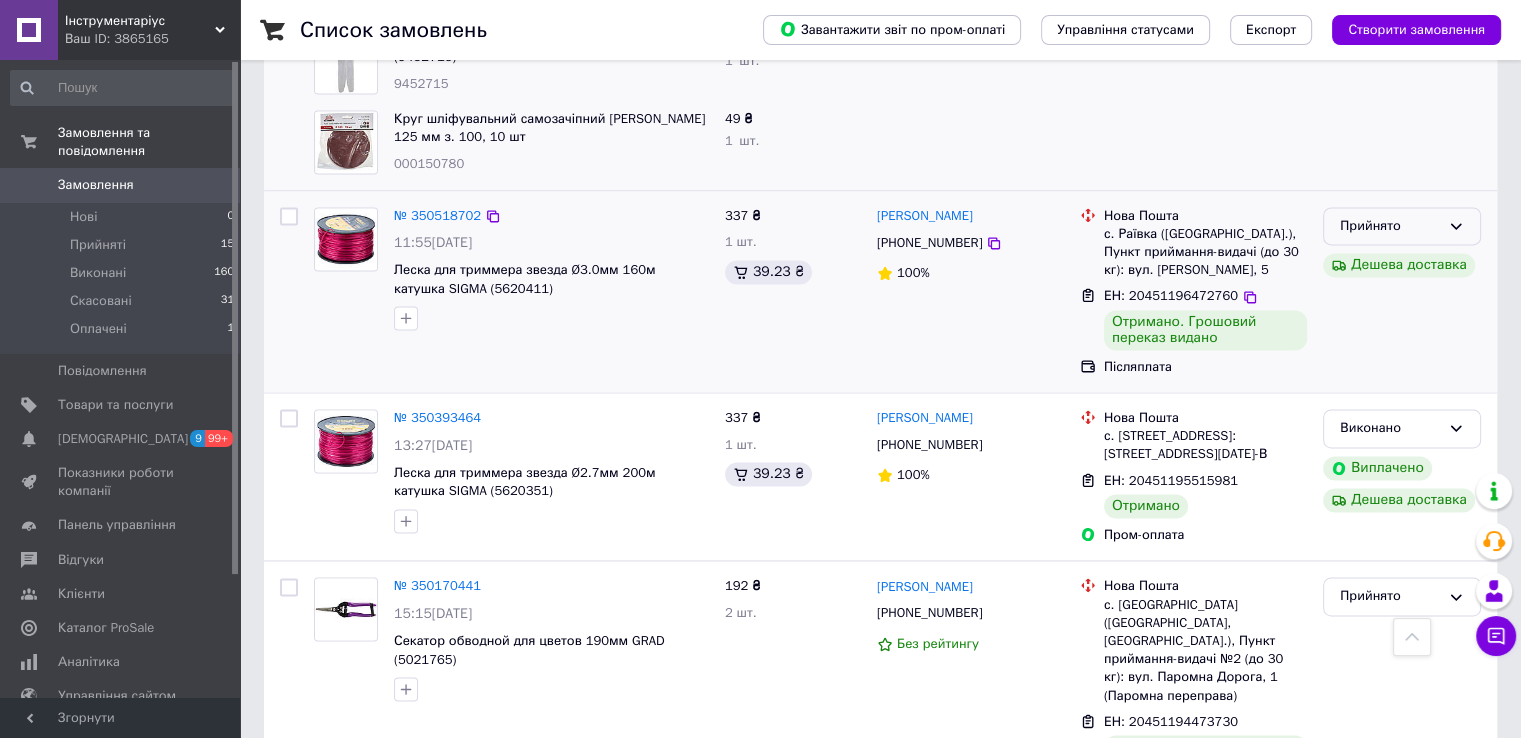 click on "Прийнято" at bounding box center [1402, 226] 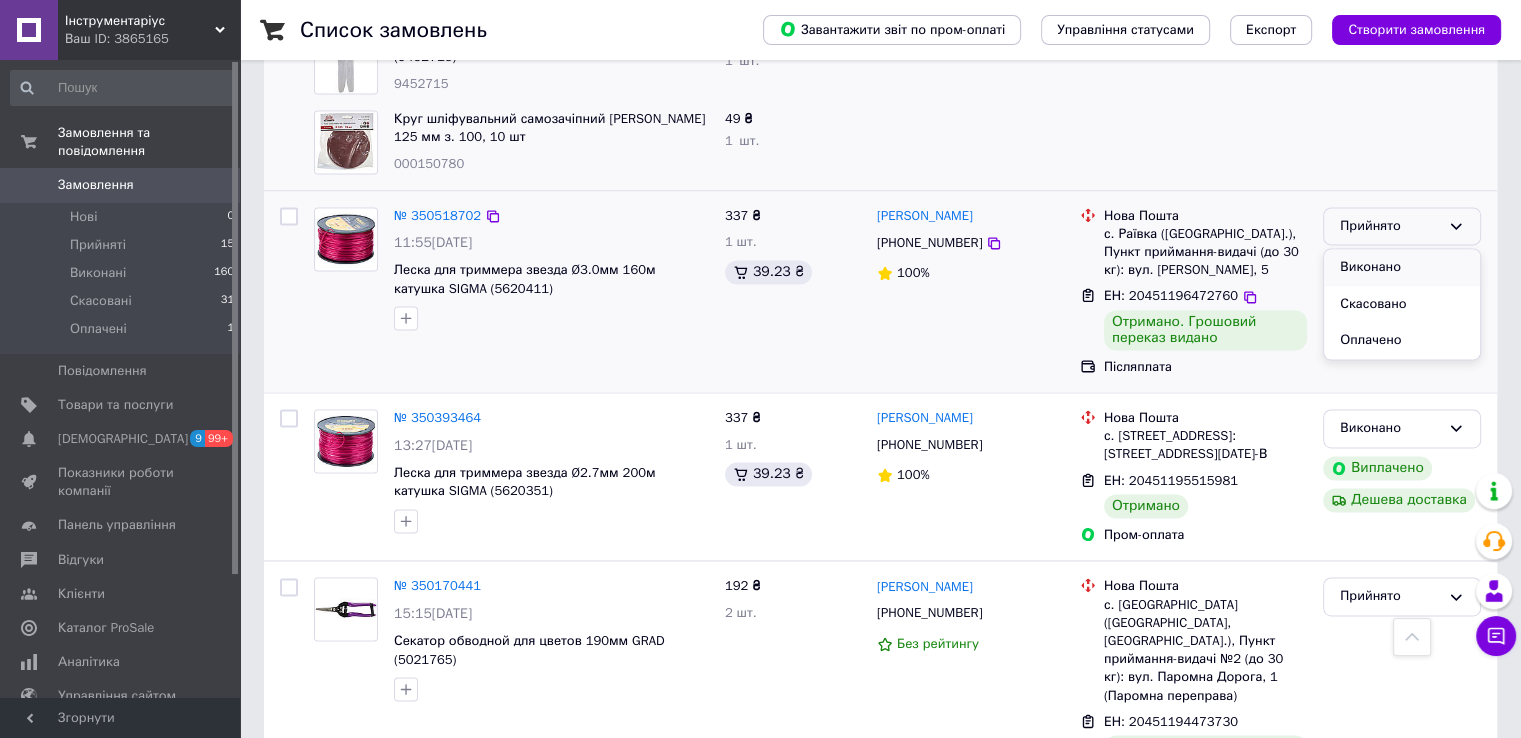 click on "Виконано" at bounding box center [1402, 267] 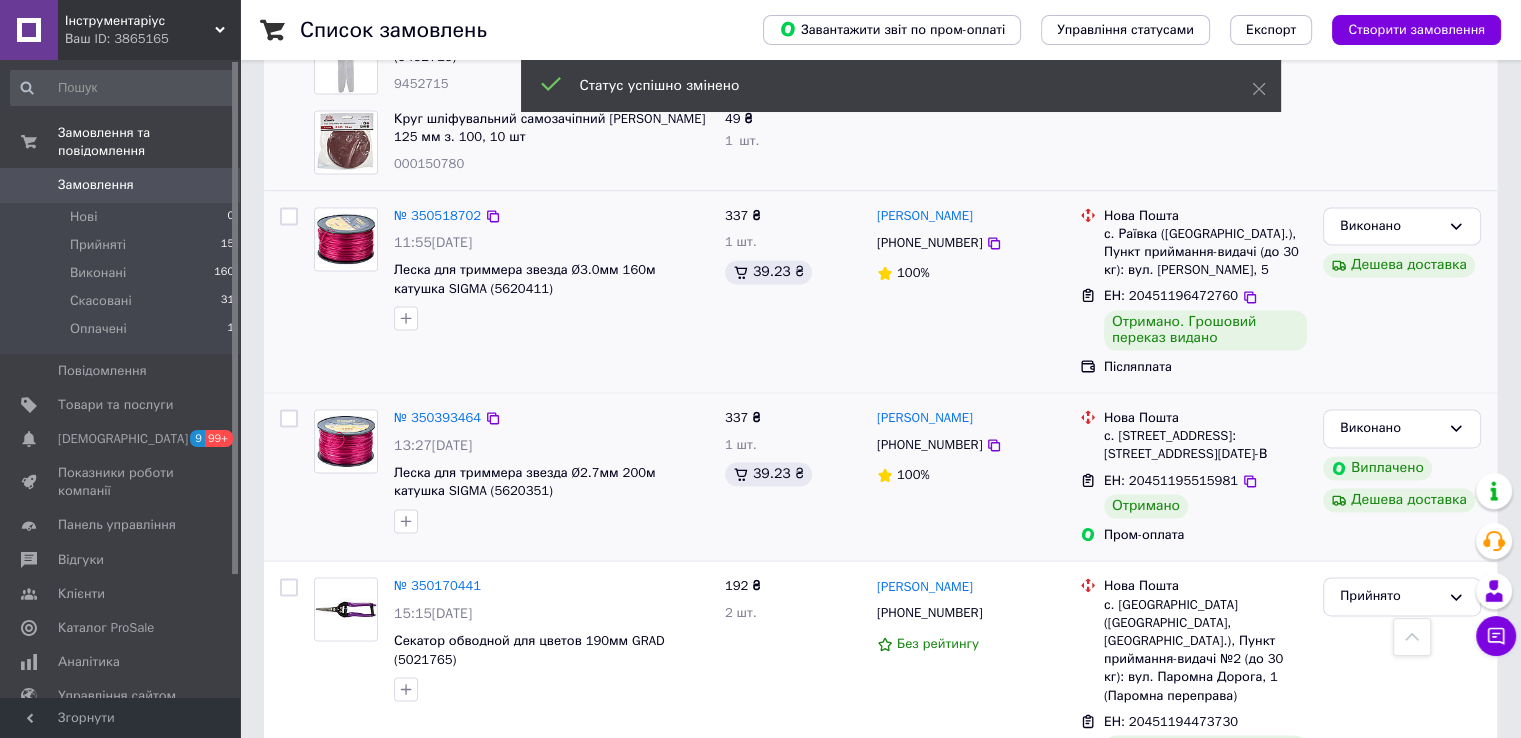 scroll, scrollTop: 3000, scrollLeft: 0, axis: vertical 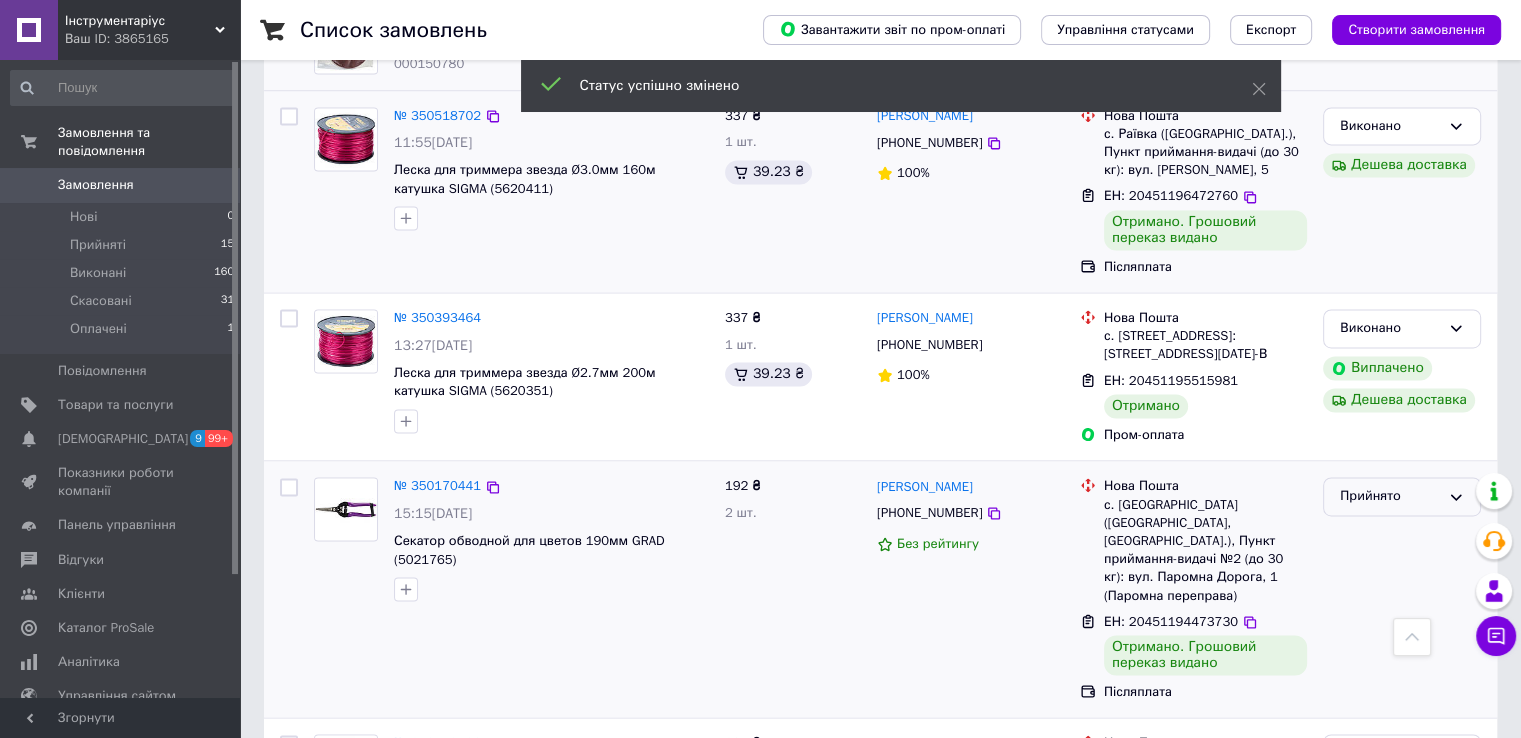 click on "Прийнято" at bounding box center [1390, 496] 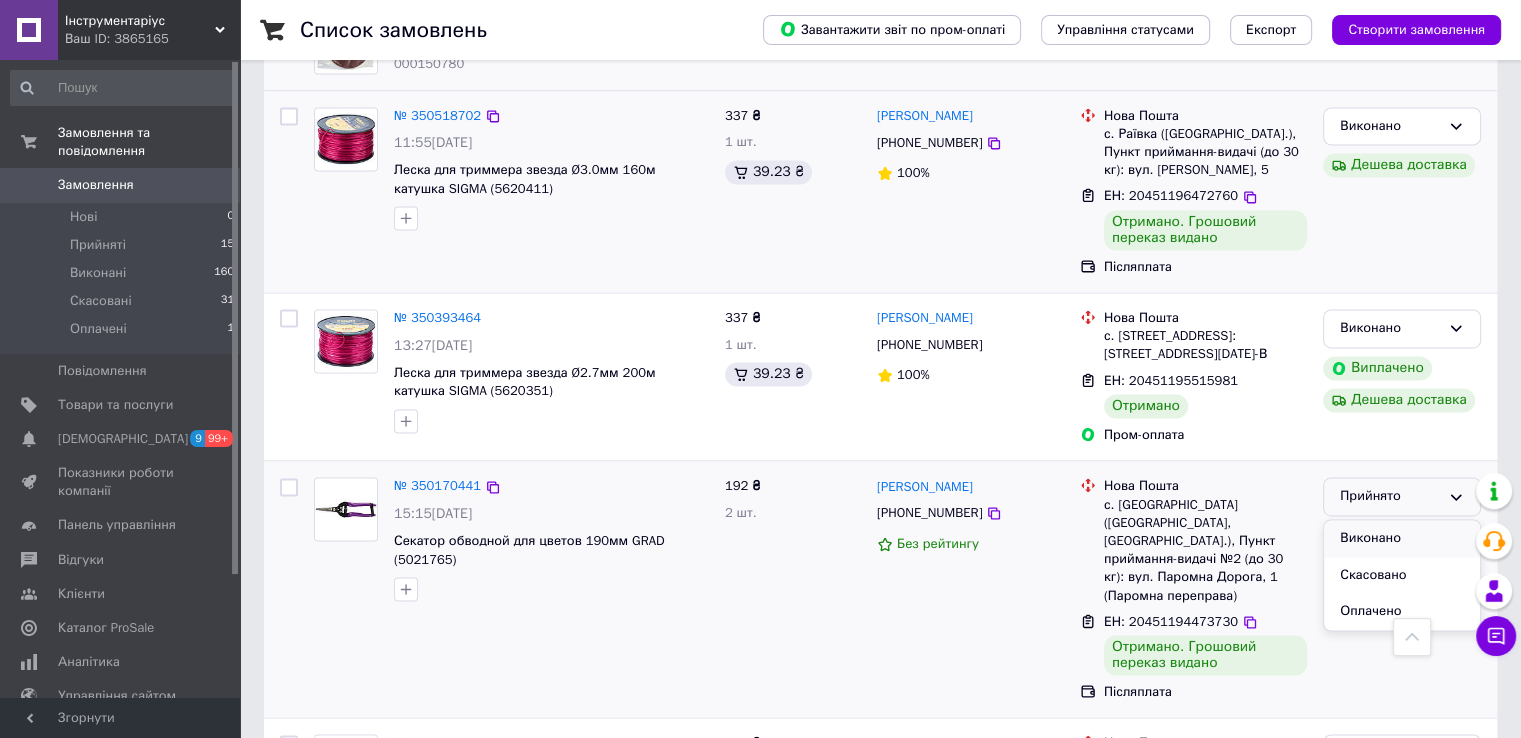 click on "Виконано" at bounding box center (1402, 538) 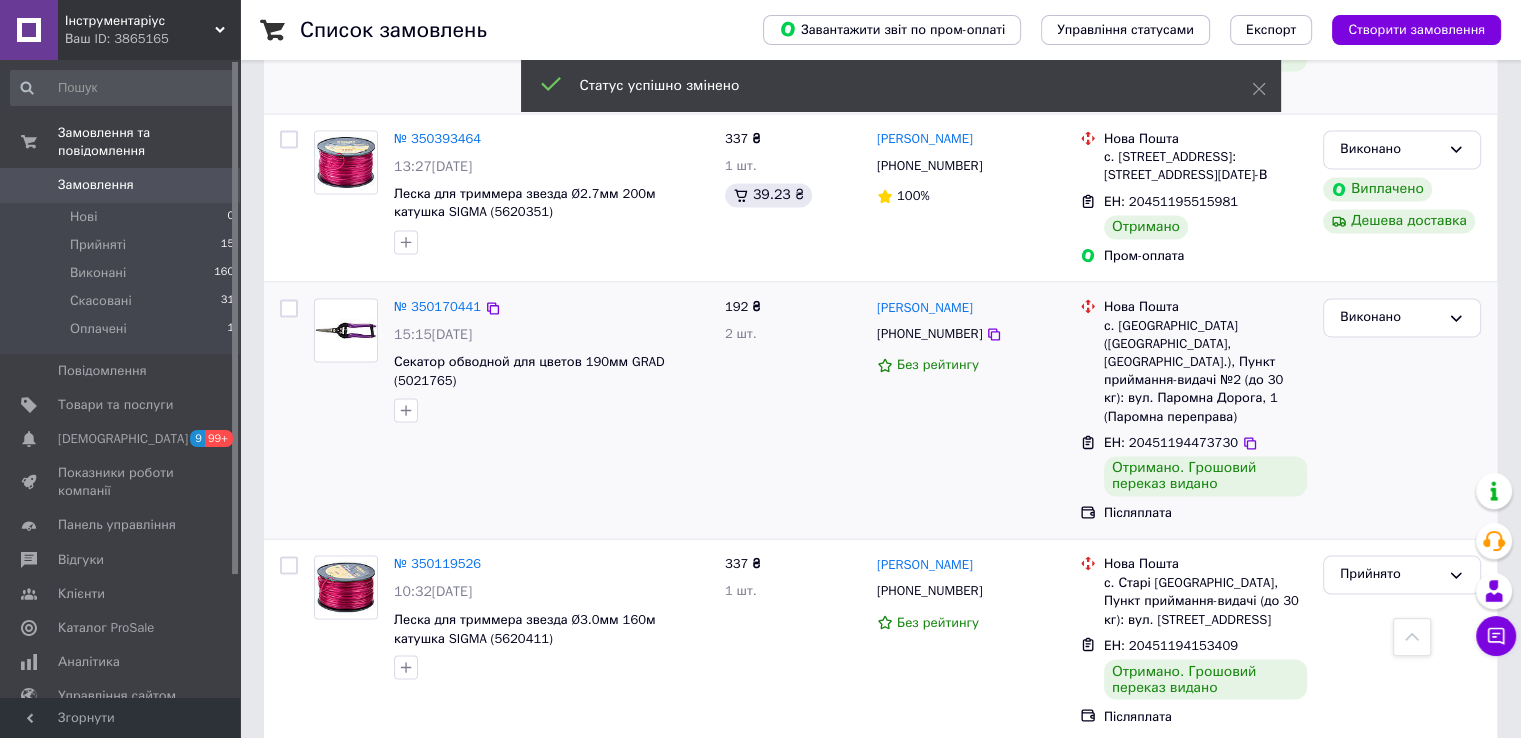 scroll, scrollTop: 3200, scrollLeft: 0, axis: vertical 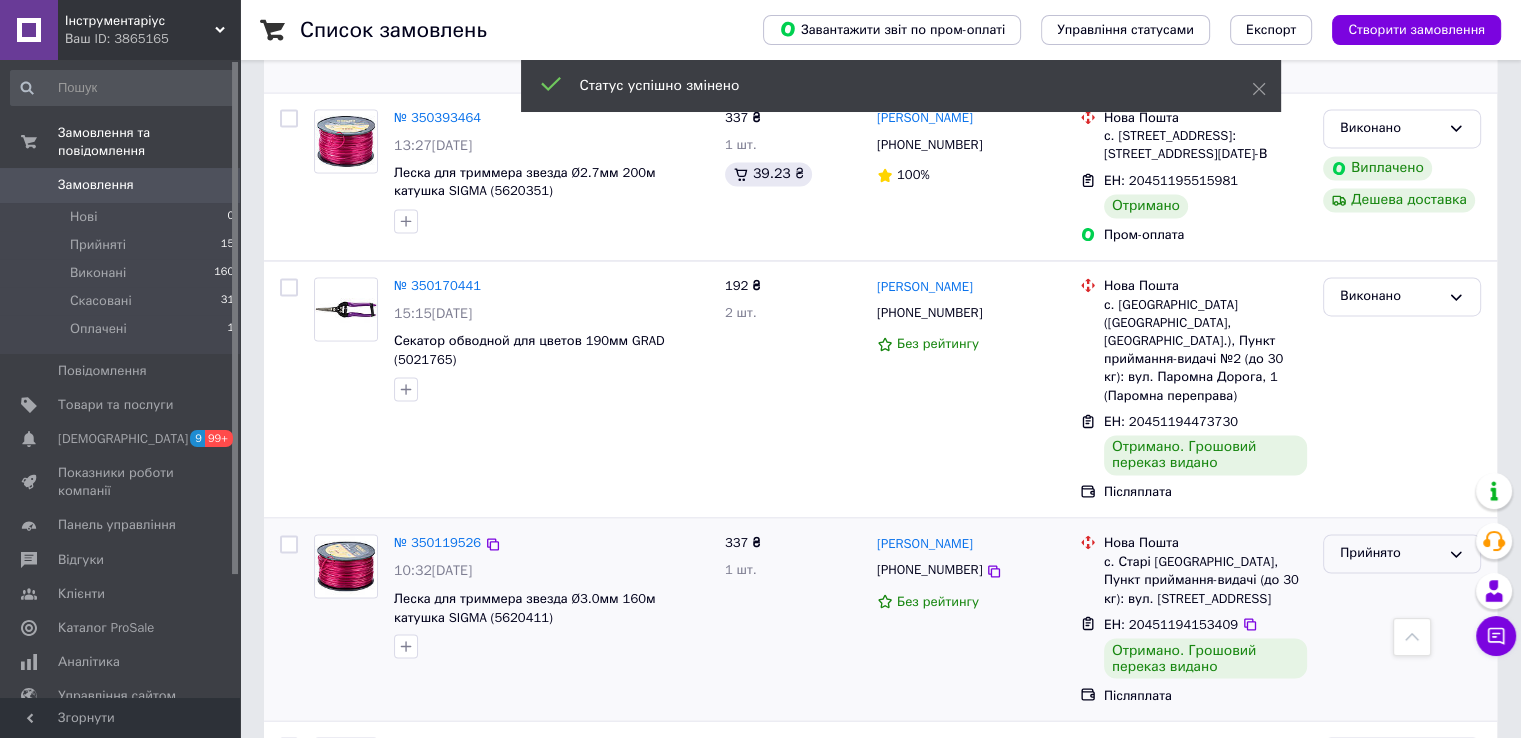 click on "Прийнято" at bounding box center [1390, 553] 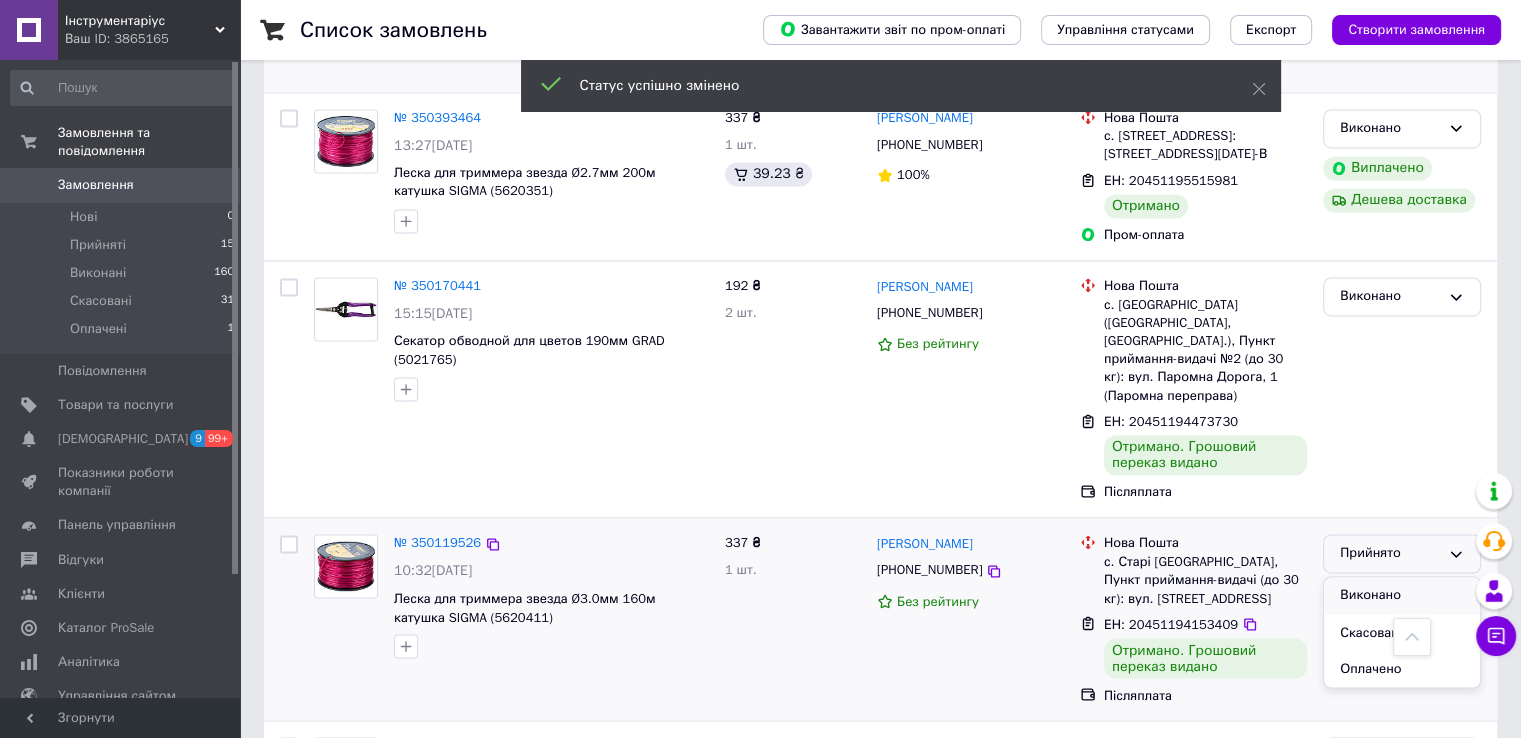 click on "Виконано" at bounding box center [1402, 595] 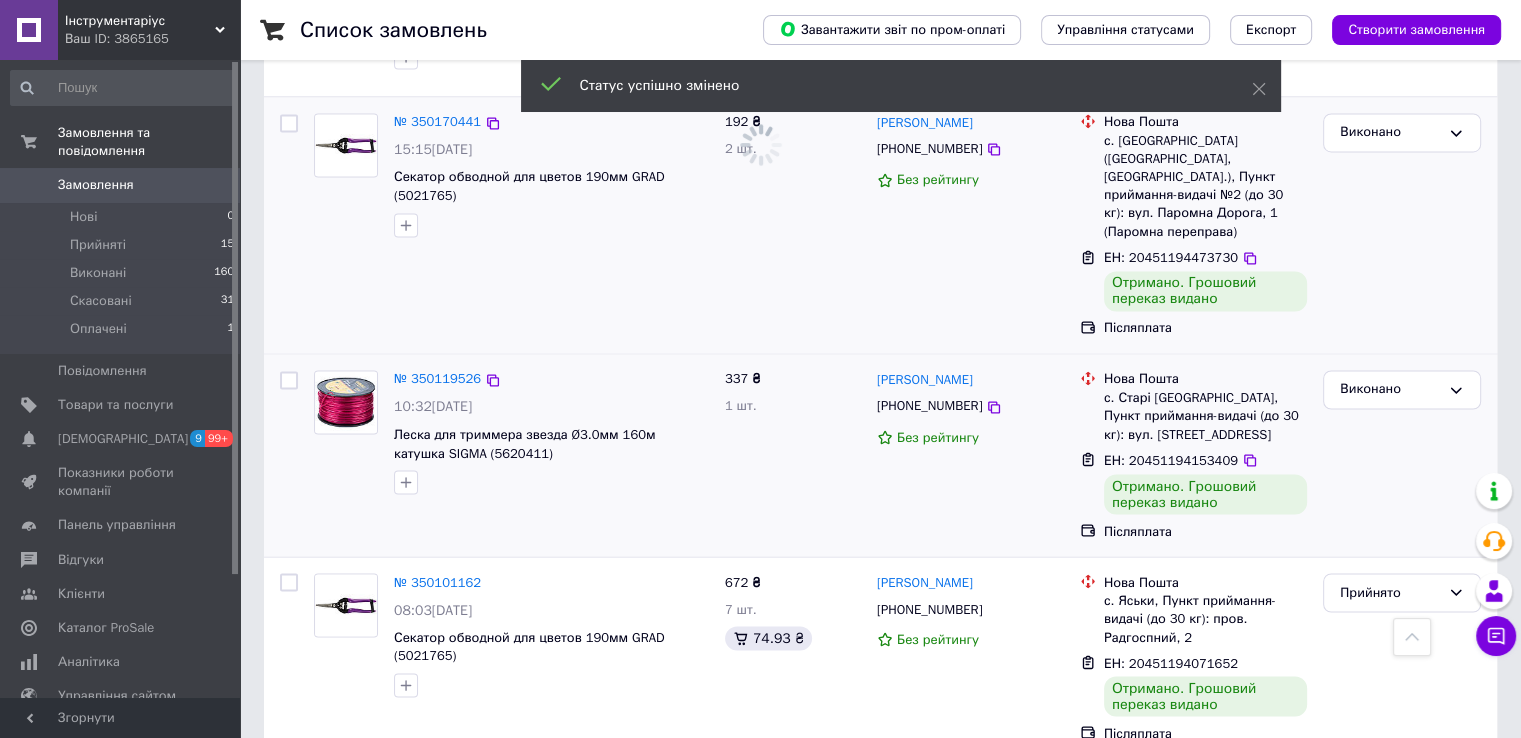 scroll, scrollTop: 3400, scrollLeft: 0, axis: vertical 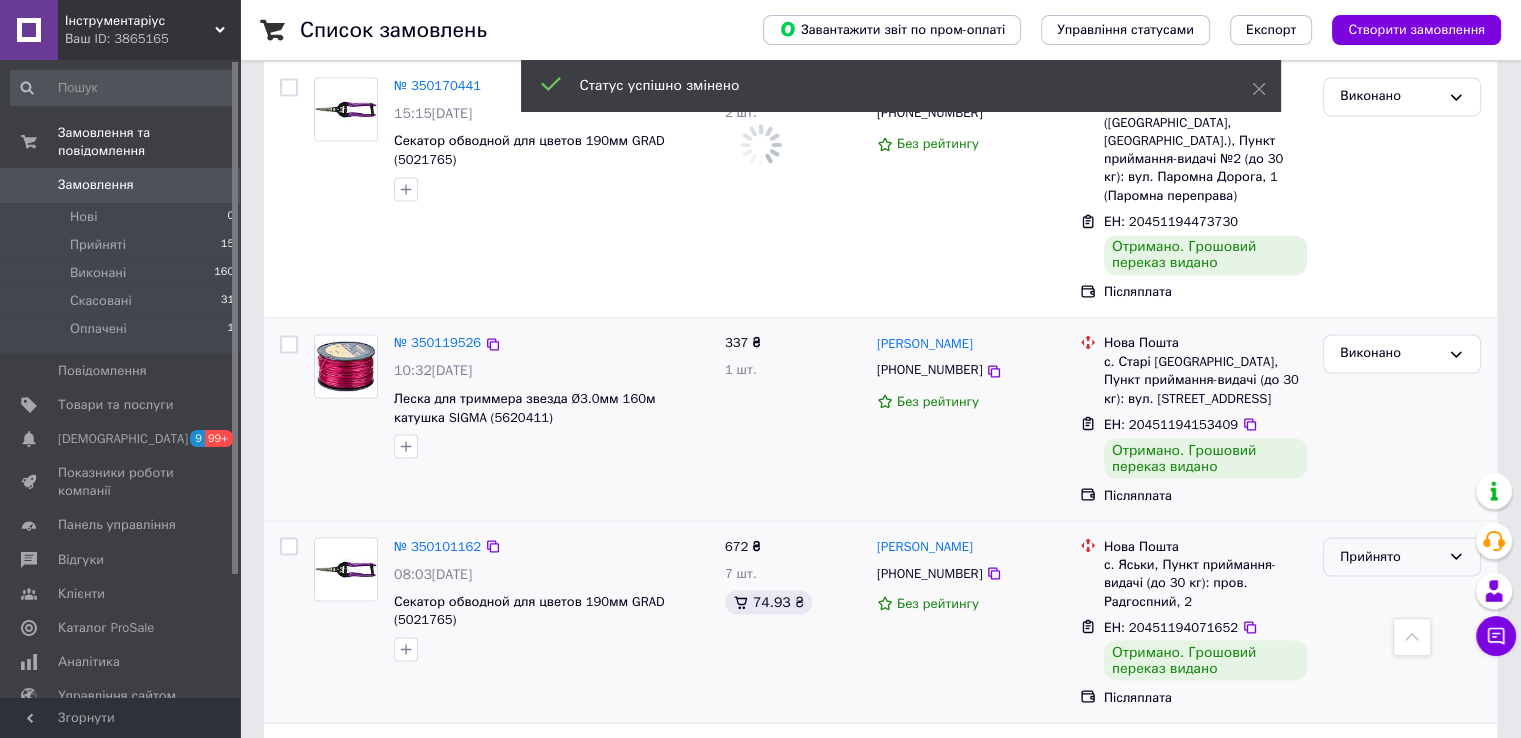 click on "Прийнято" at bounding box center (1390, 556) 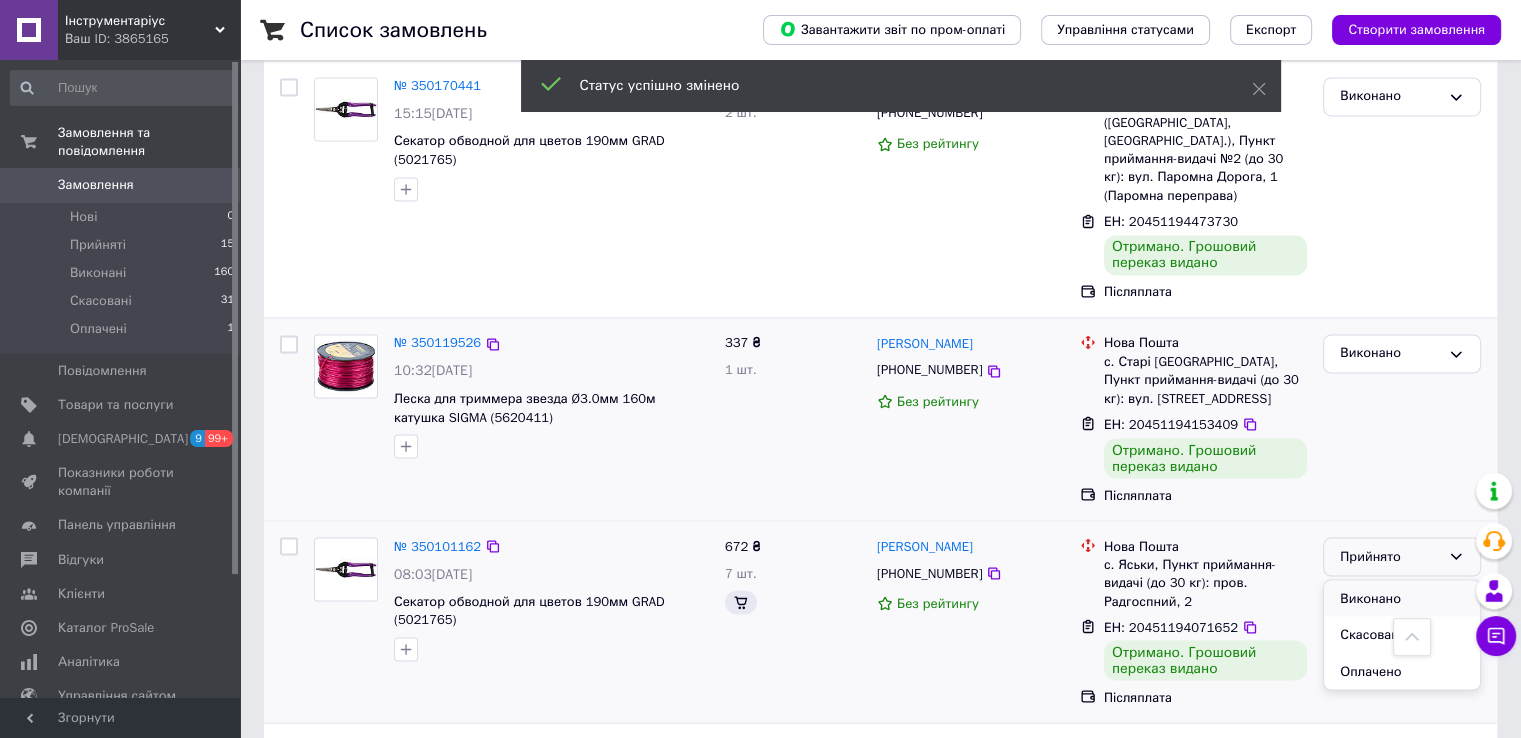 click on "Виконано" at bounding box center (1402, 598) 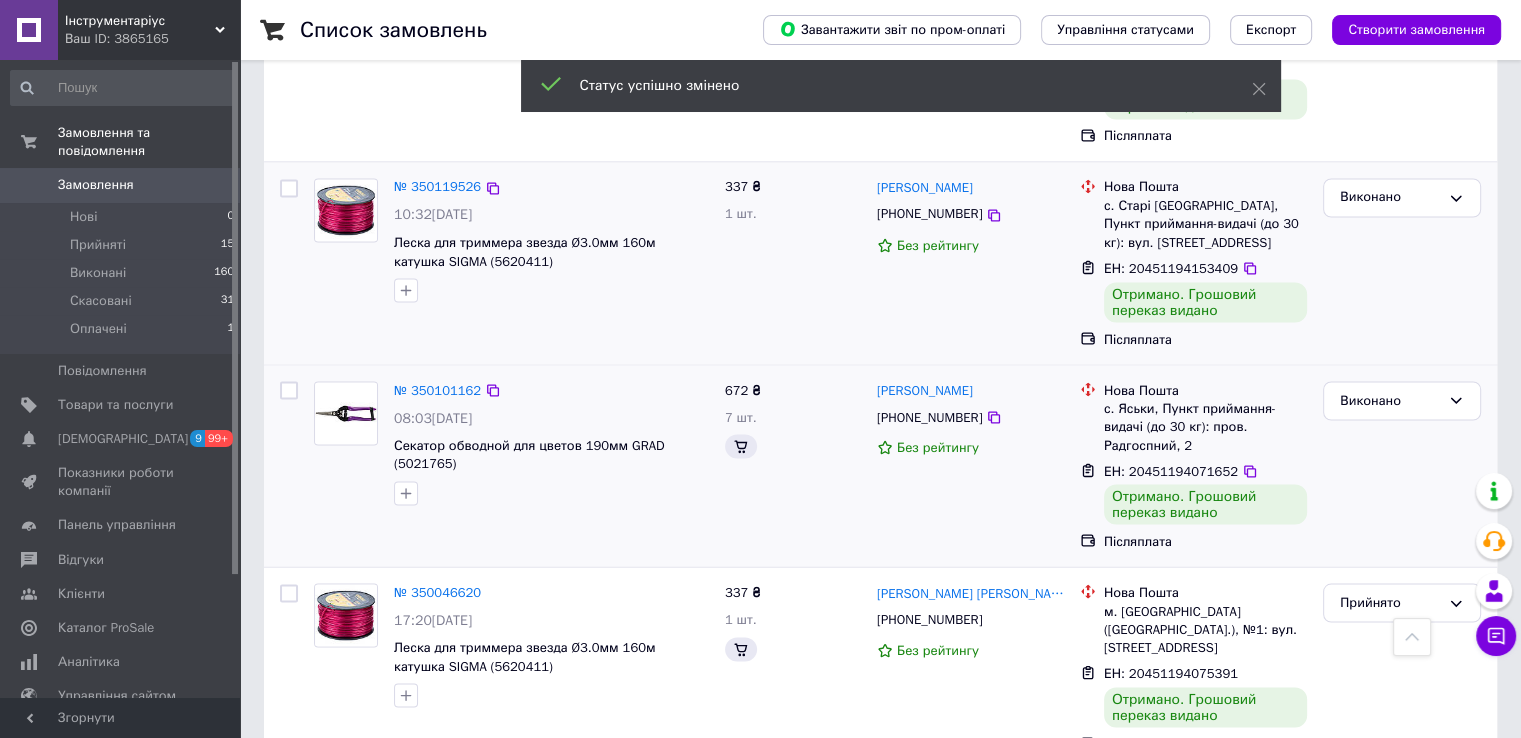 scroll, scrollTop: 3600, scrollLeft: 0, axis: vertical 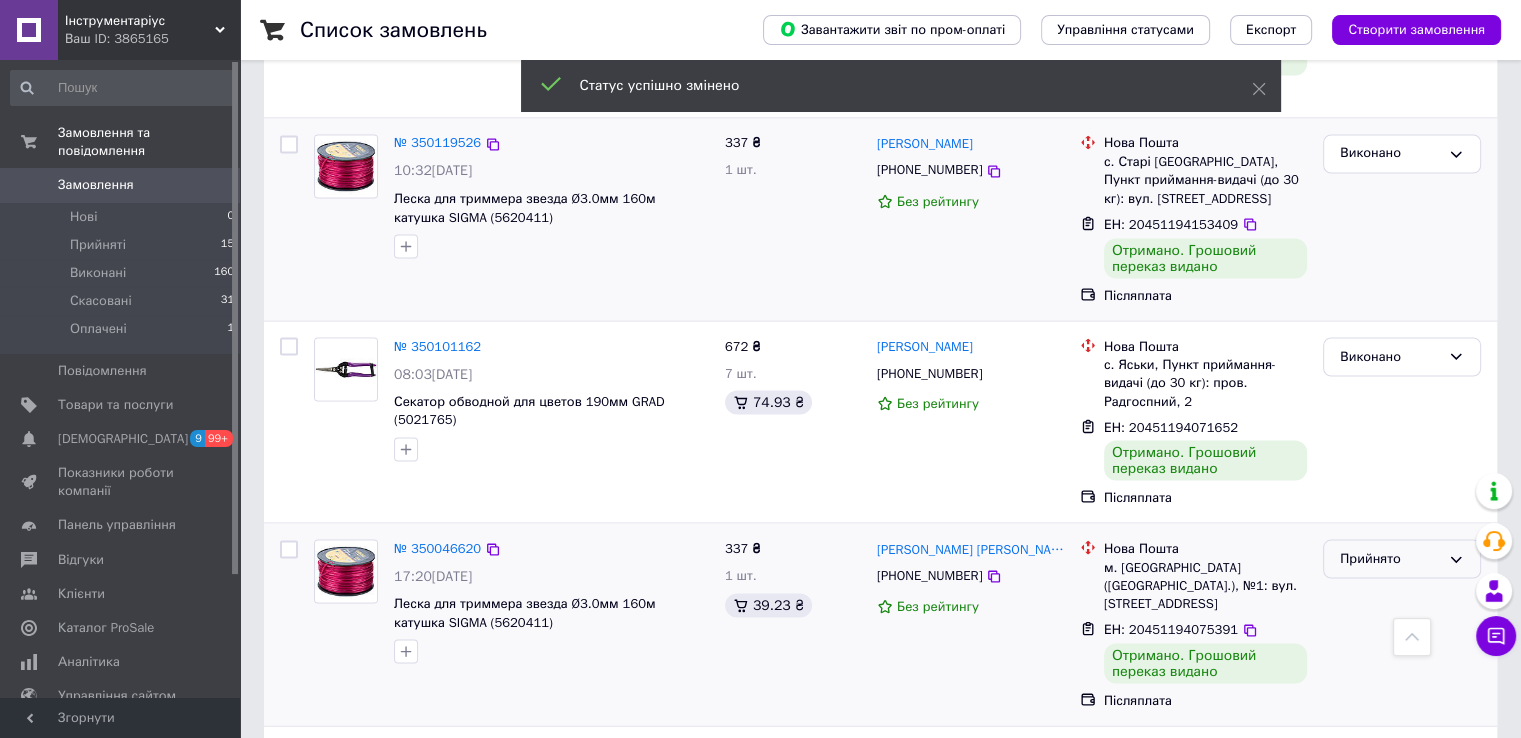 click on "Прийнято" at bounding box center (1390, 558) 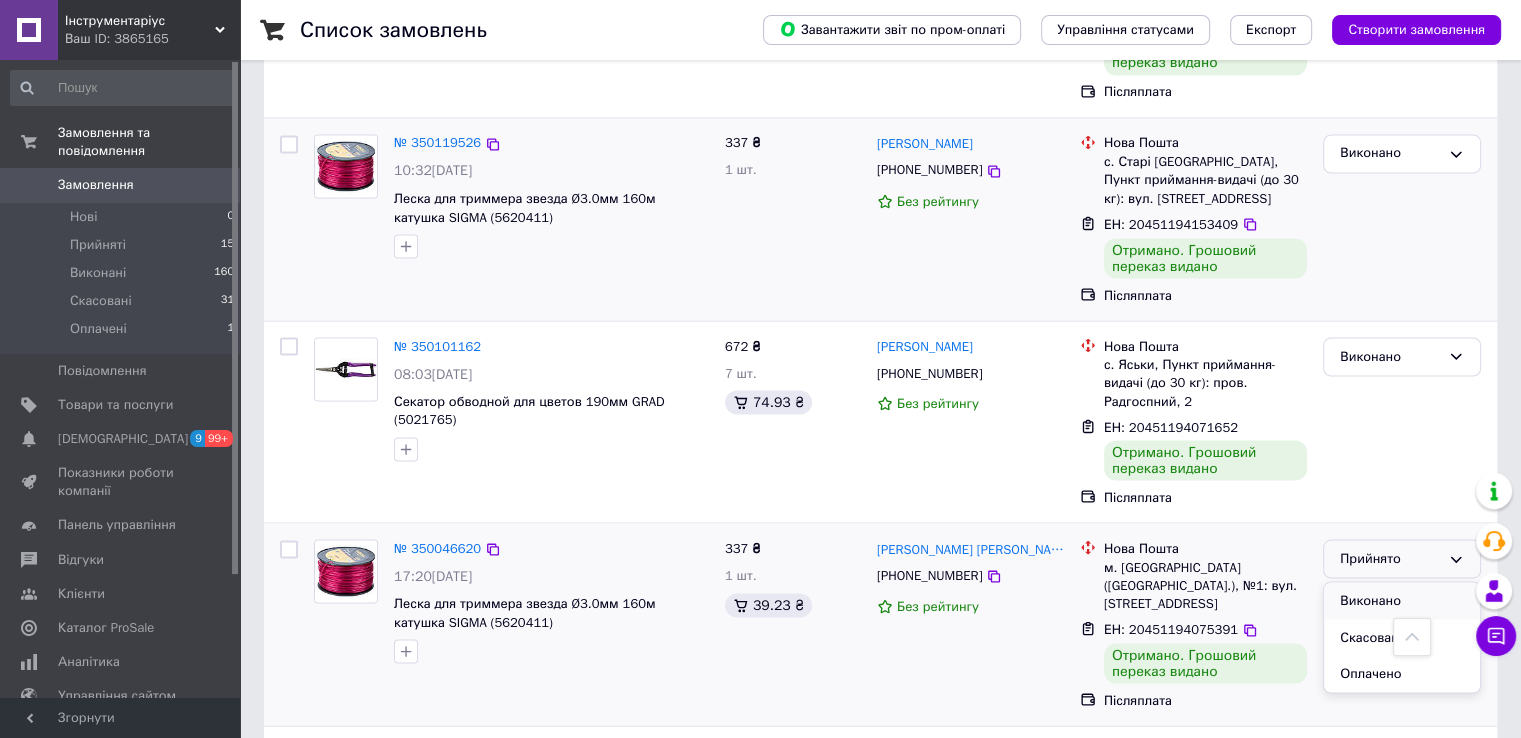 click on "Виконано" at bounding box center [1402, 600] 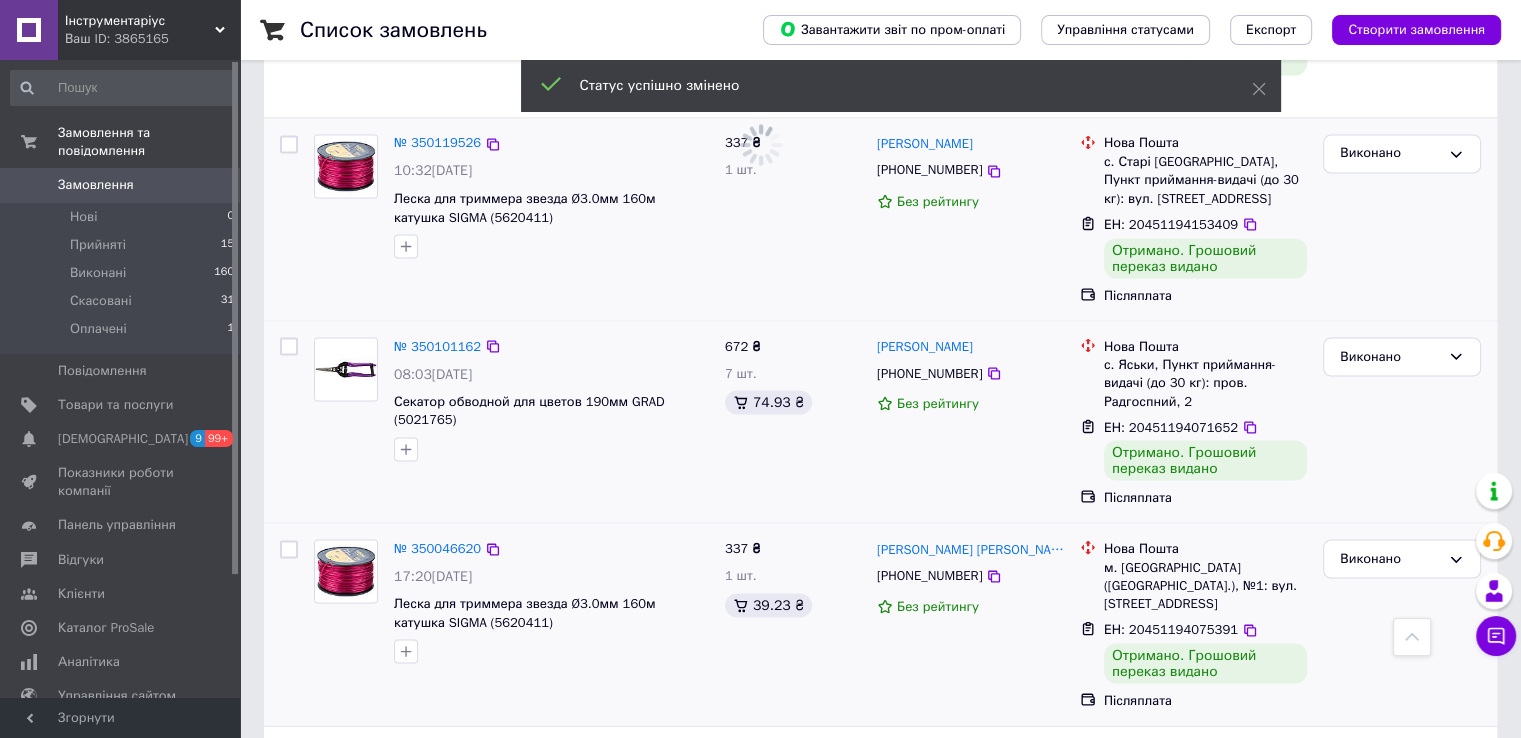 scroll, scrollTop: 3725, scrollLeft: 0, axis: vertical 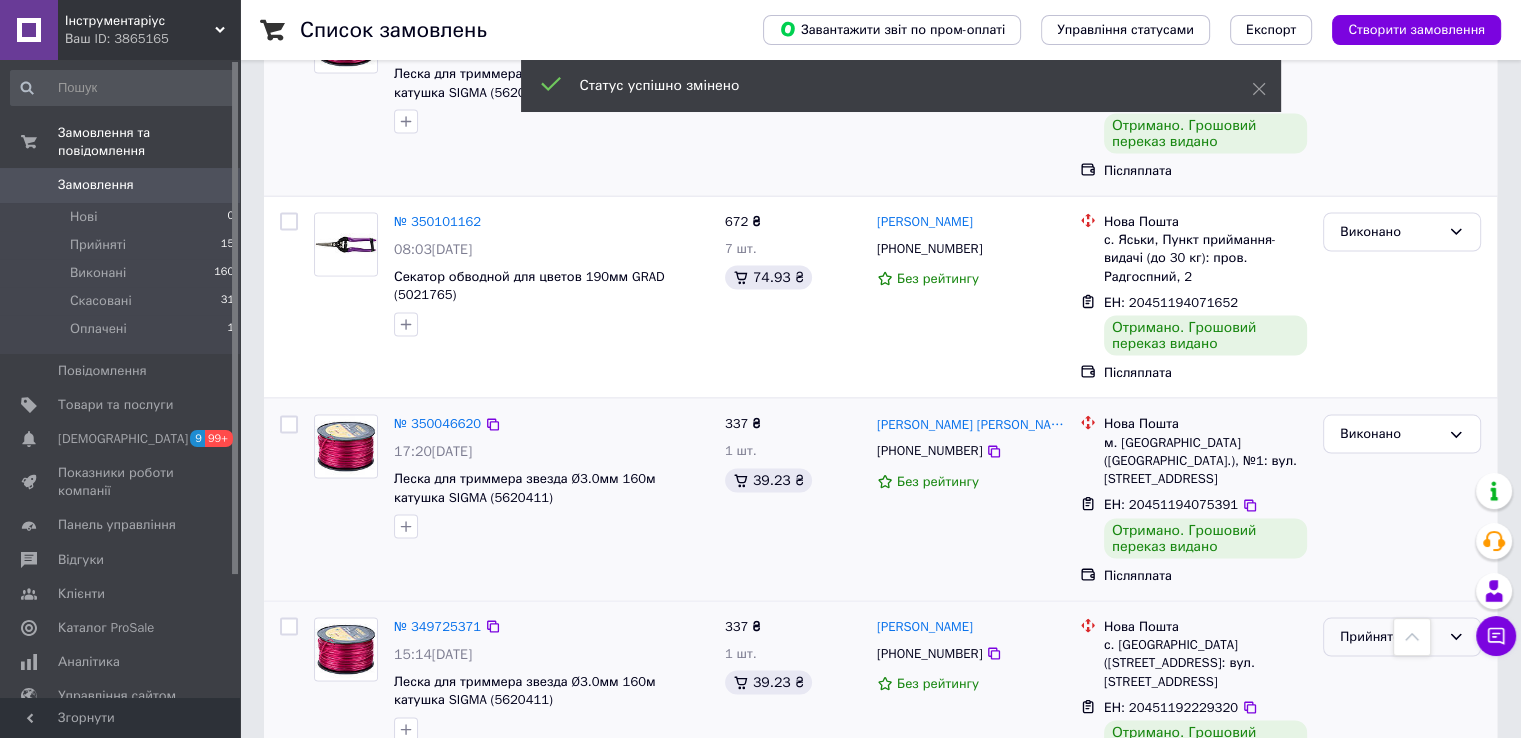click on "Прийнято" at bounding box center [1390, 636] 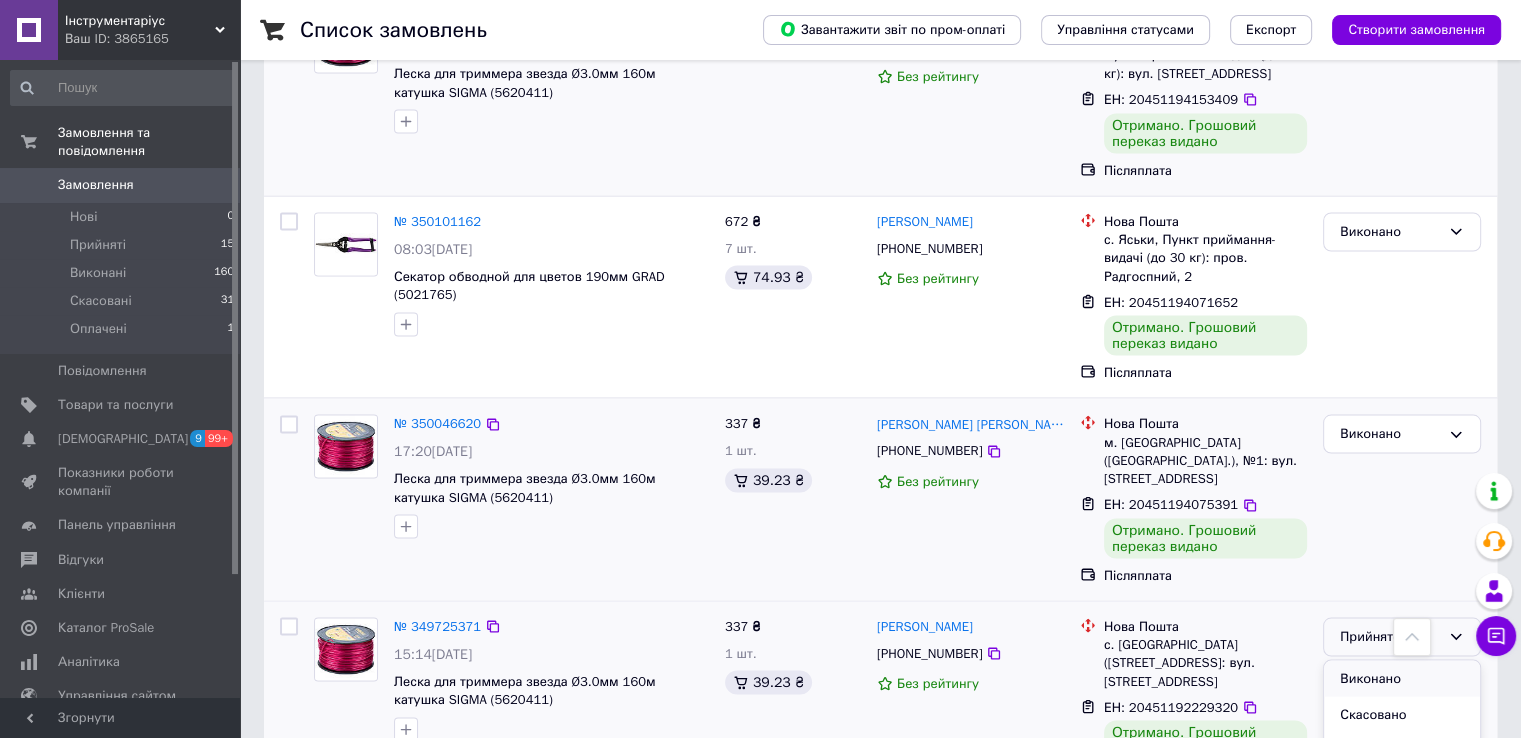 click on "Виконано" at bounding box center [1402, 678] 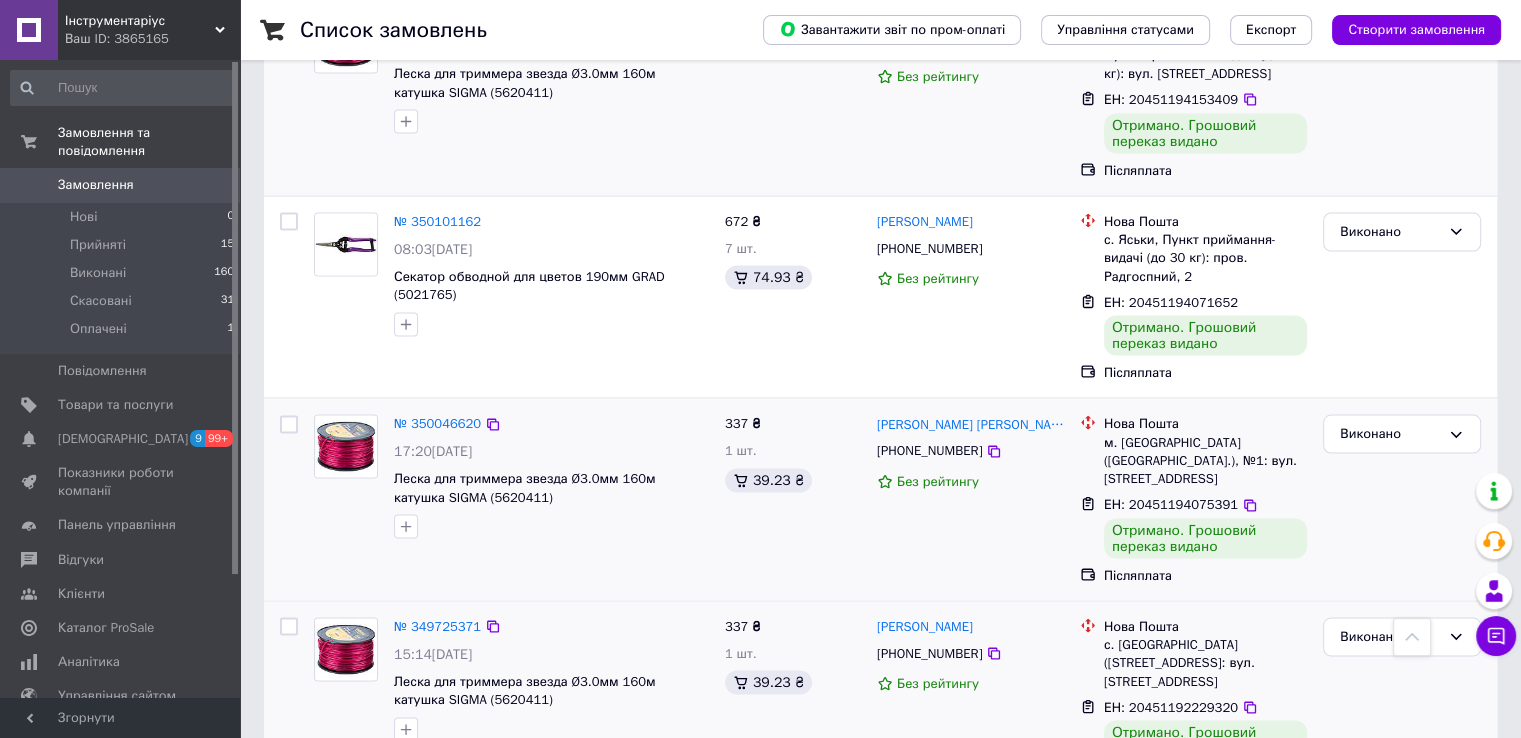 click on "2" at bounding box center [327, 848] 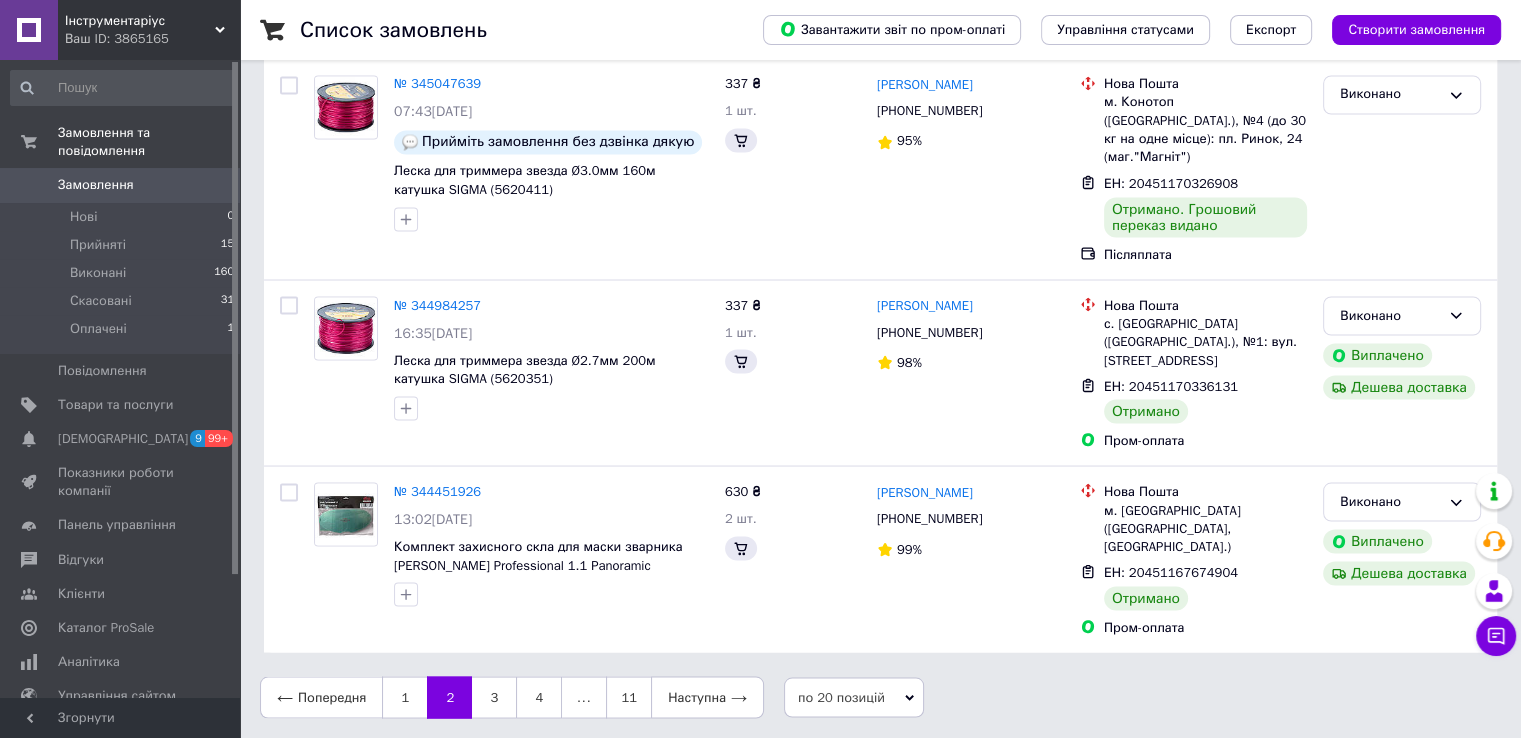 scroll, scrollTop: 0, scrollLeft: 0, axis: both 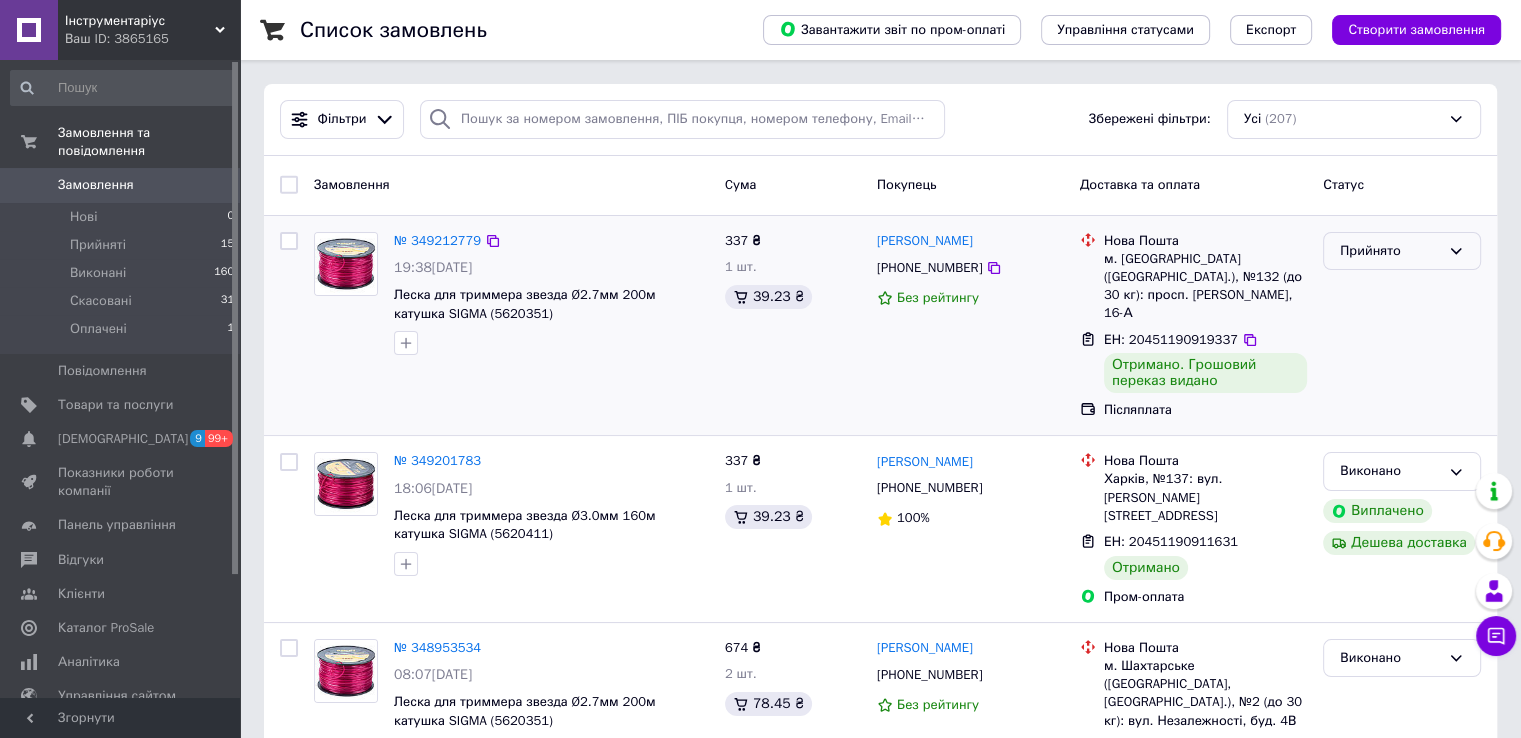 click on "Прийнято" at bounding box center (1390, 251) 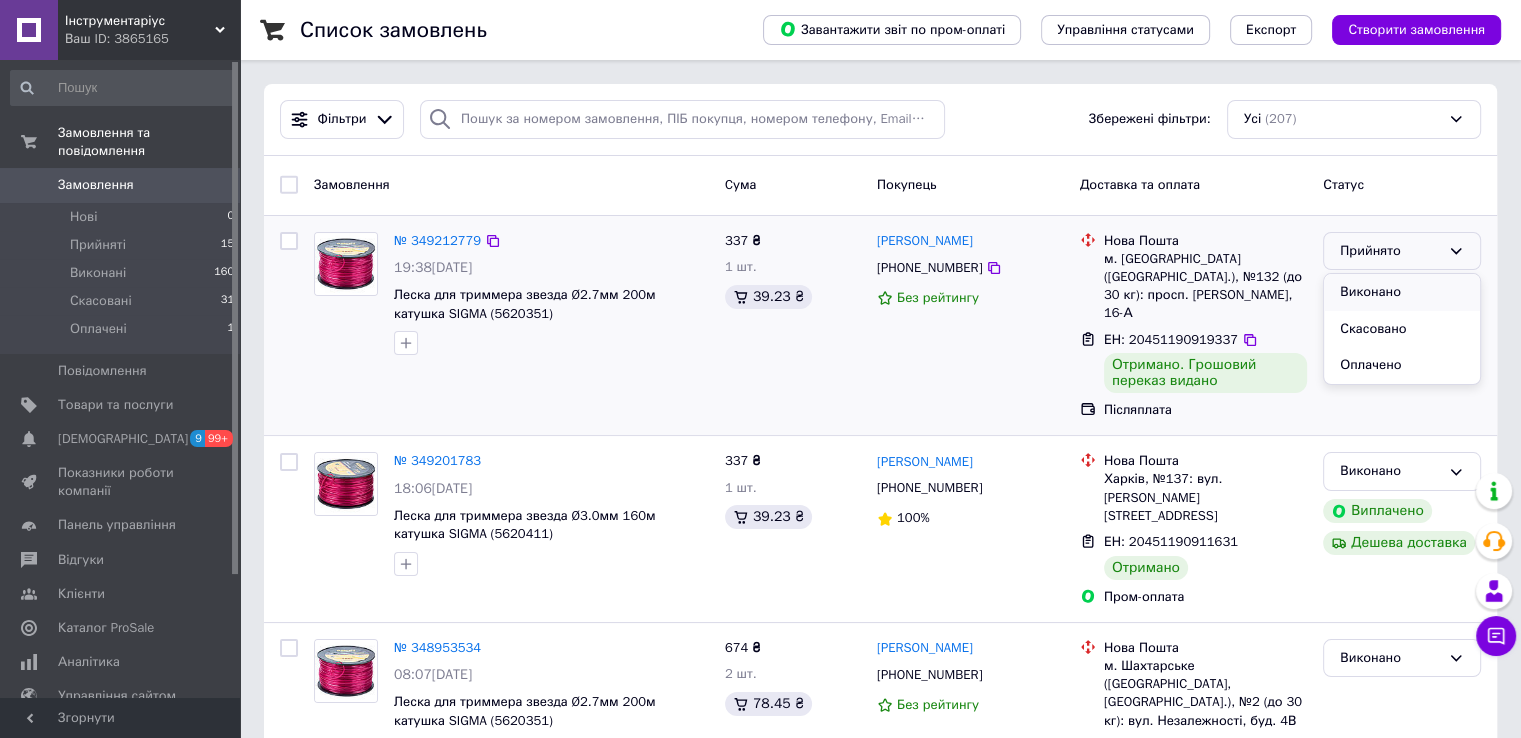 click on "Виконано" at bounding box center [1402, 292] 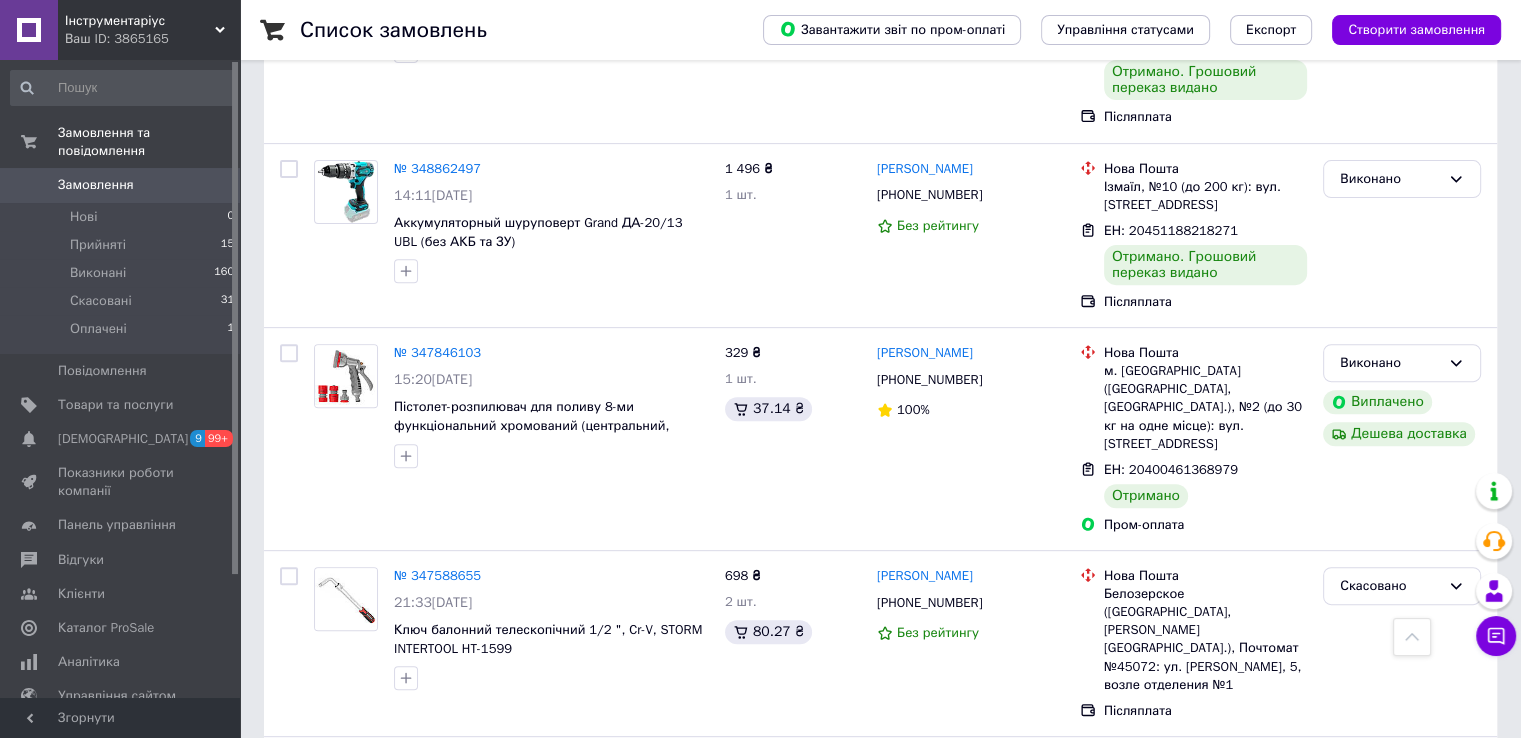 scroll, scrollTop: 800, scrollLeft: 0, axis: vertical 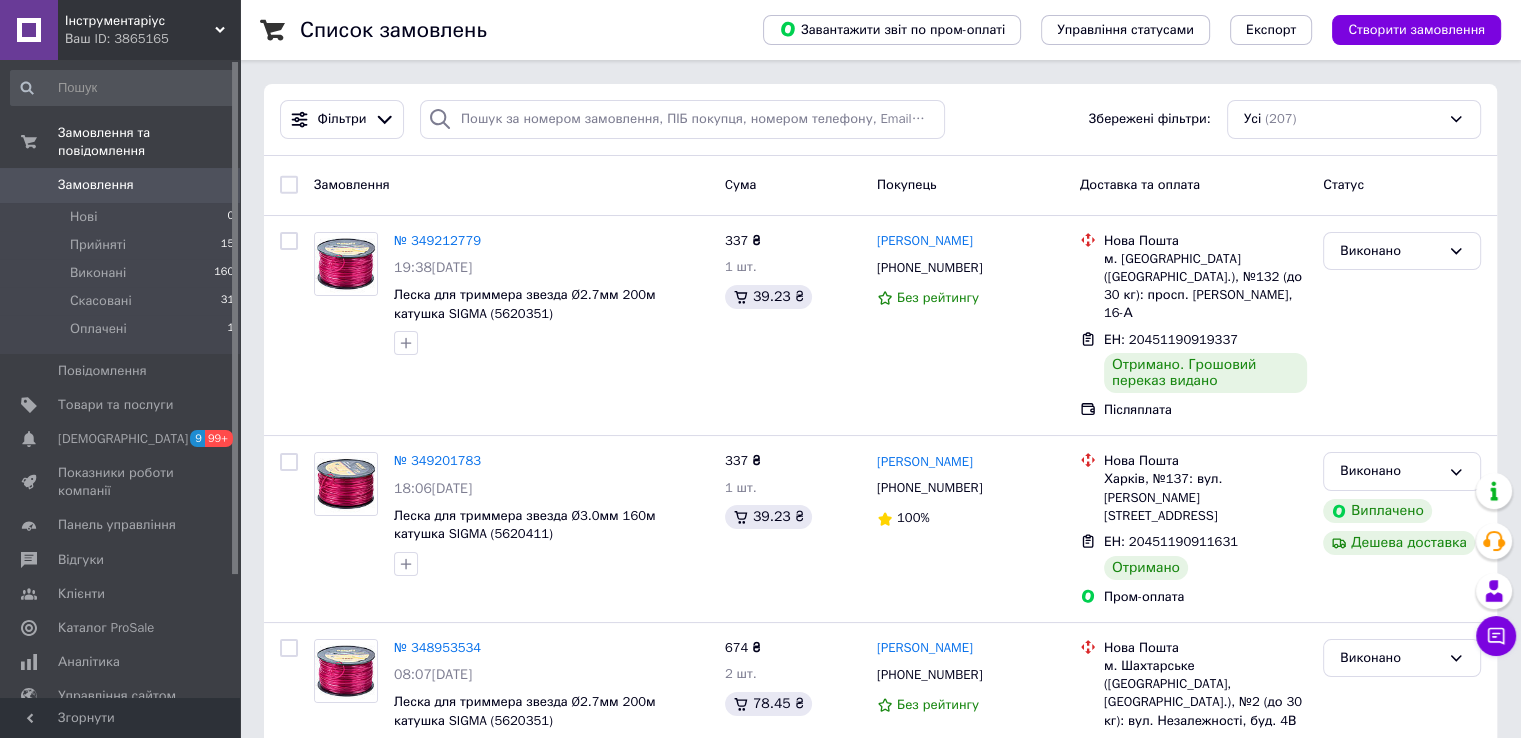 click on "Замовлення" at bounding box center (96, 185) 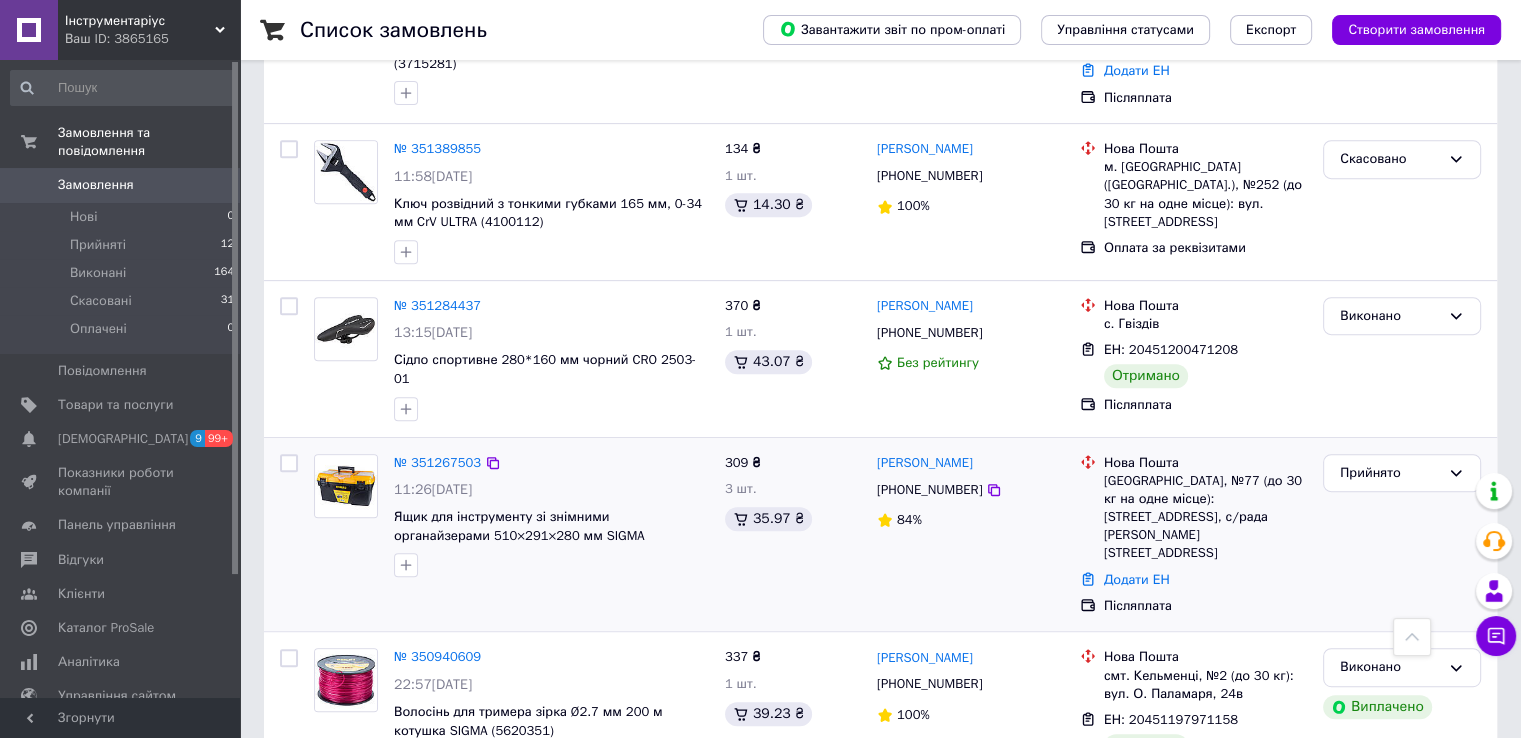 scroll, scrollTop: 900, scrollLeft: 0, axis: vertical 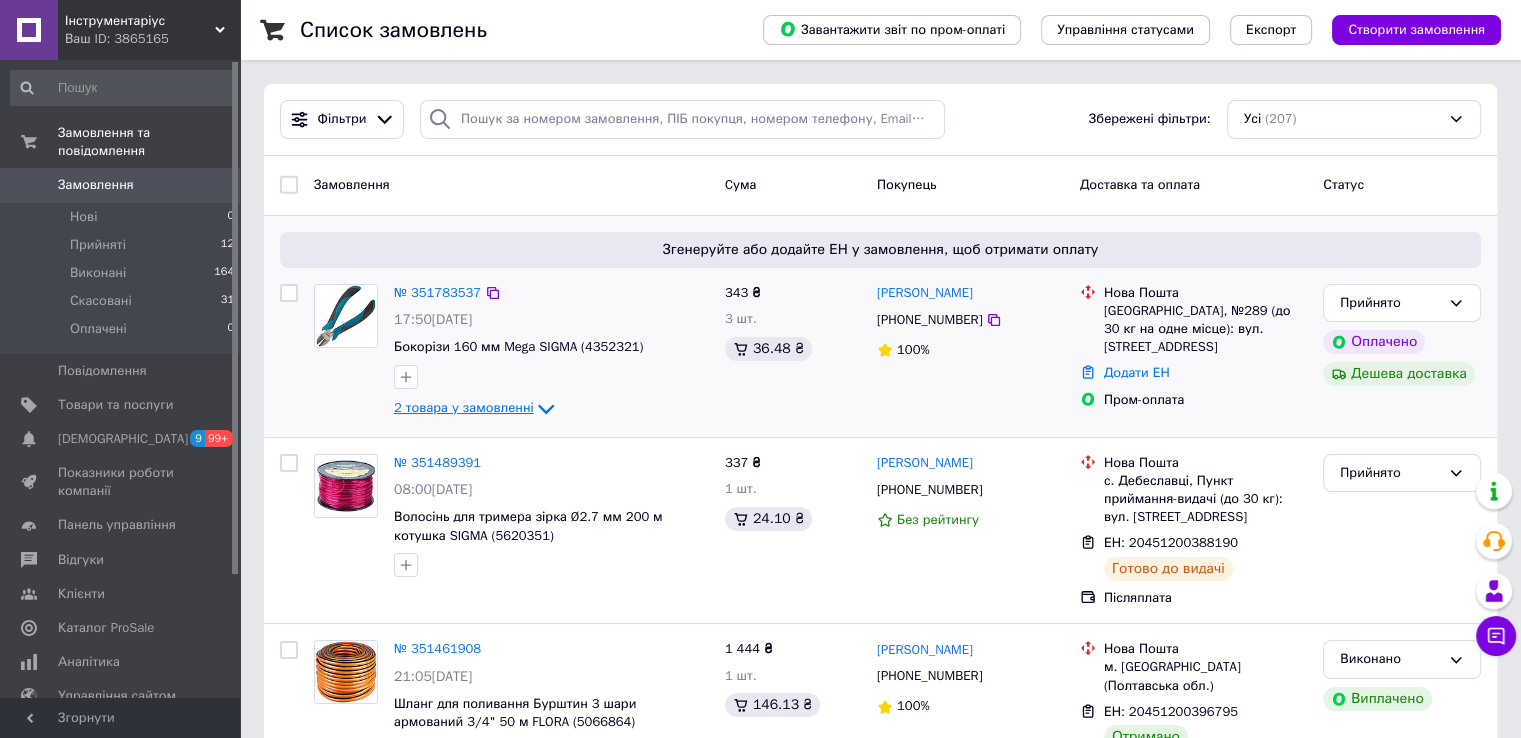click 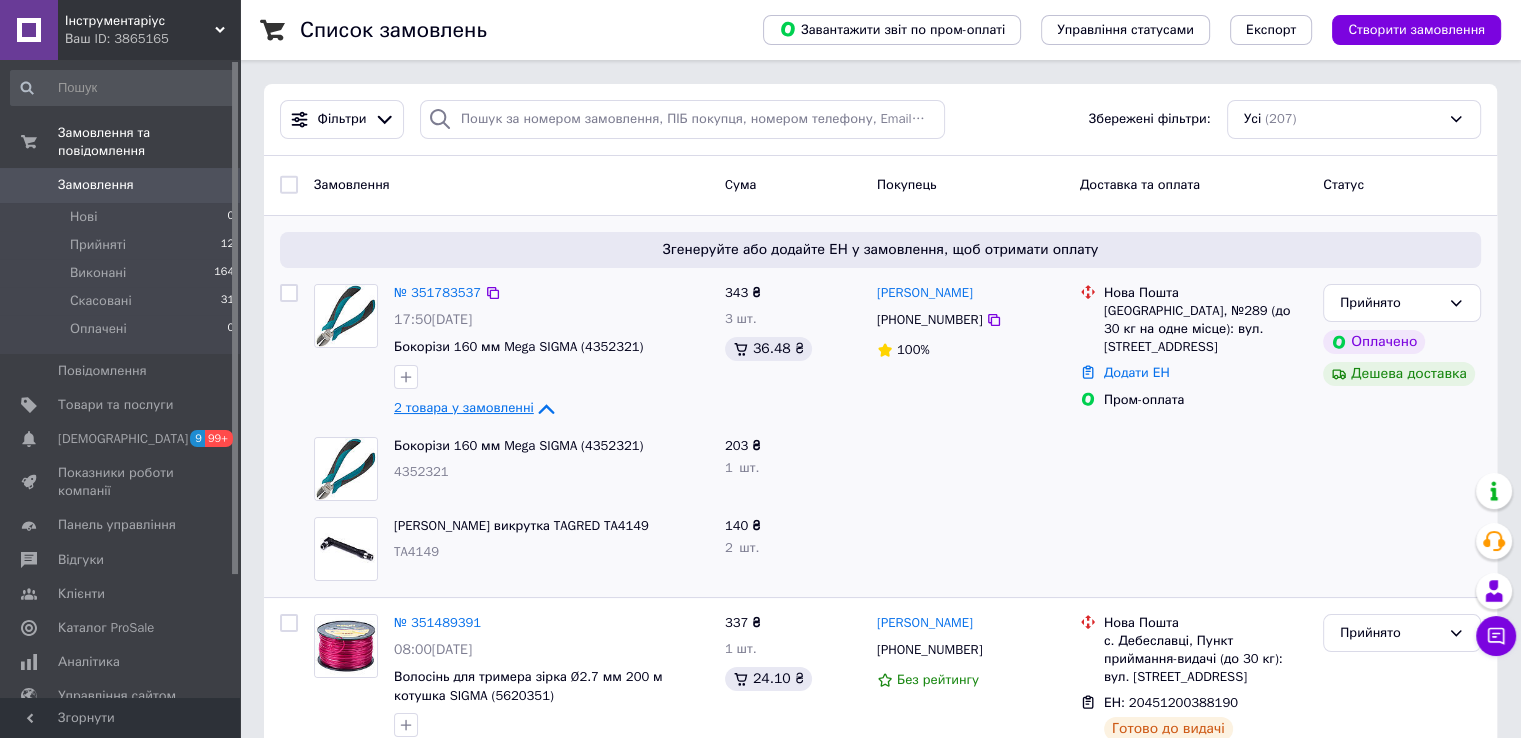 click on "Список замовлень   Завантажити звіт по пром-оплаті Управління статусами Експорт Створити замовлення Фільтри Збережені фільтри: Усі (207) Замовлення Cума Покупець Доставка та оплата Статус Згенеруйте або додайте ЕН у замовлення, щоб отримати оплату № 351783537 17:50, 08.07.2025 Бокорізи 160 мм Mega SIGMA (4352321) 2 товара у замовленні 343 ₴ 3 шт. 36.48 ₴ Дмитро Дорошенко +380936982849 100% Нова Пошта Київ, №289 (до 30 кг на одне місце): вул. Тираспольська, 52 Додати ЕН Пром-оплата Прийнято Оплачено Дешева доставка Бокорізи 160 мм Mega SIGMA (4352321) 4352321 203 ₴ 1   шт. Кутова викрутка TAGRED TA4149 TA4149 140 ₴ 2   шт. 337 ₴" at bounding box center (880, 2147) 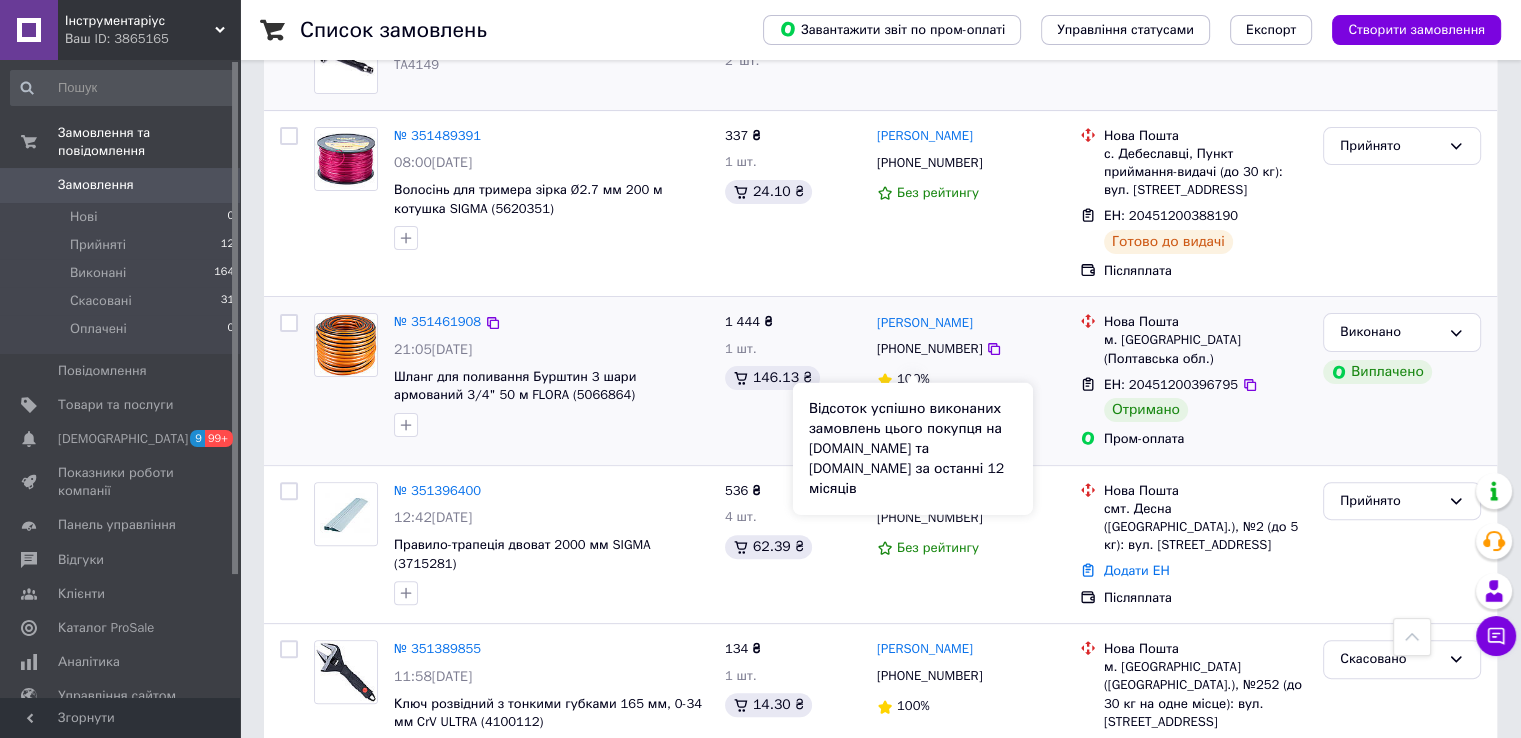 scroll, scrollTop: 500, scrollLeft: 0, axis: vertical 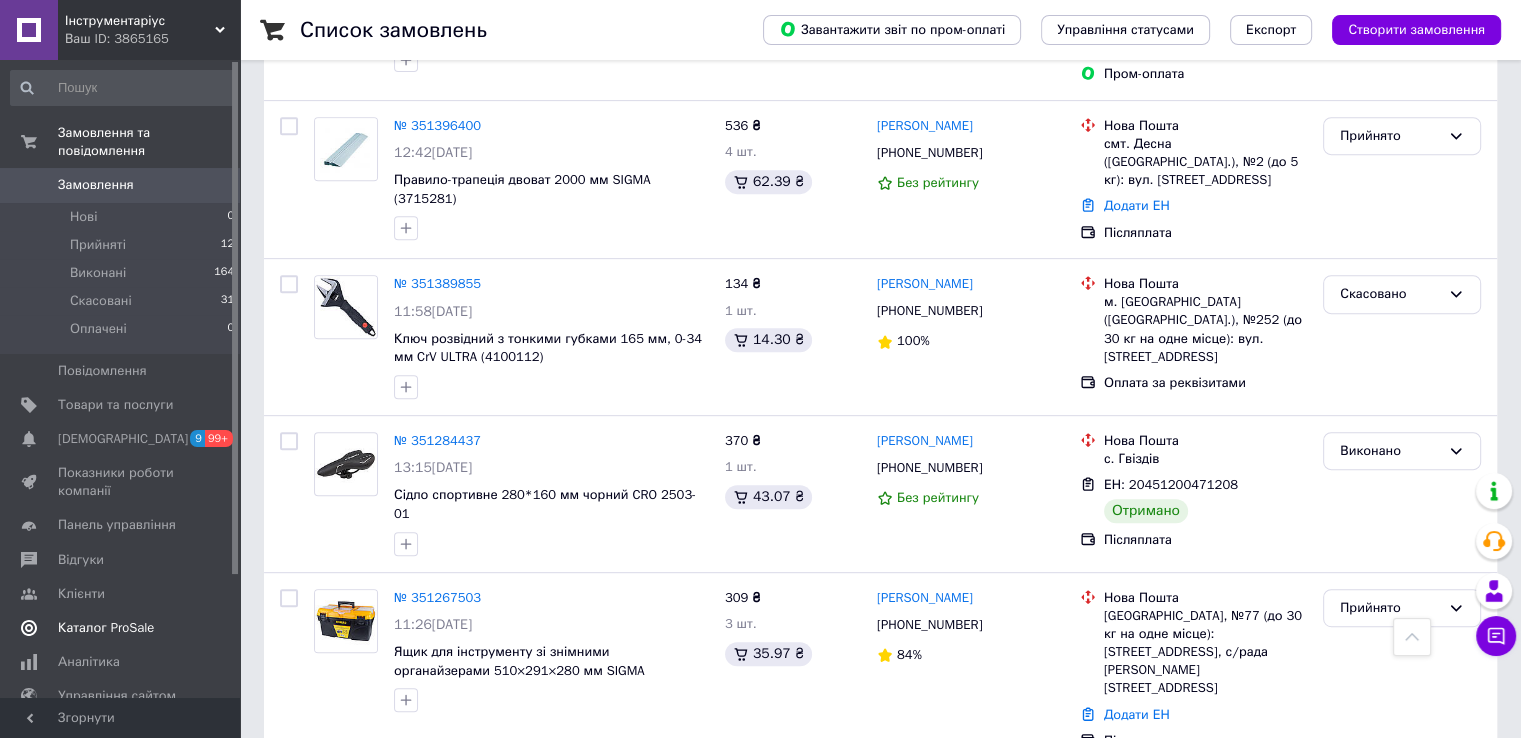 click on "Каталог ProSale" at bounding box center [106, 628] 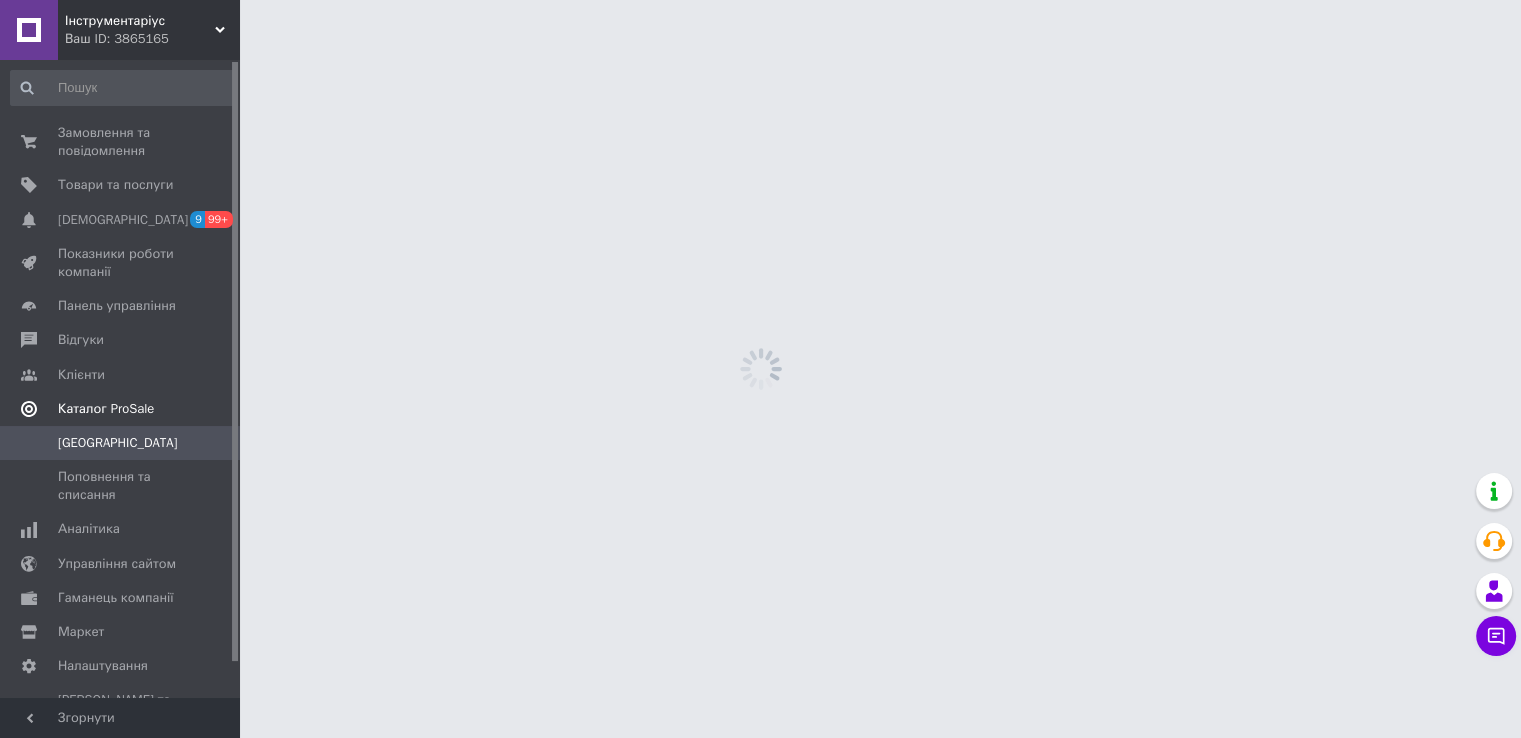 scroll, scrollTop: 0, scrollLeft: 0, axis: both 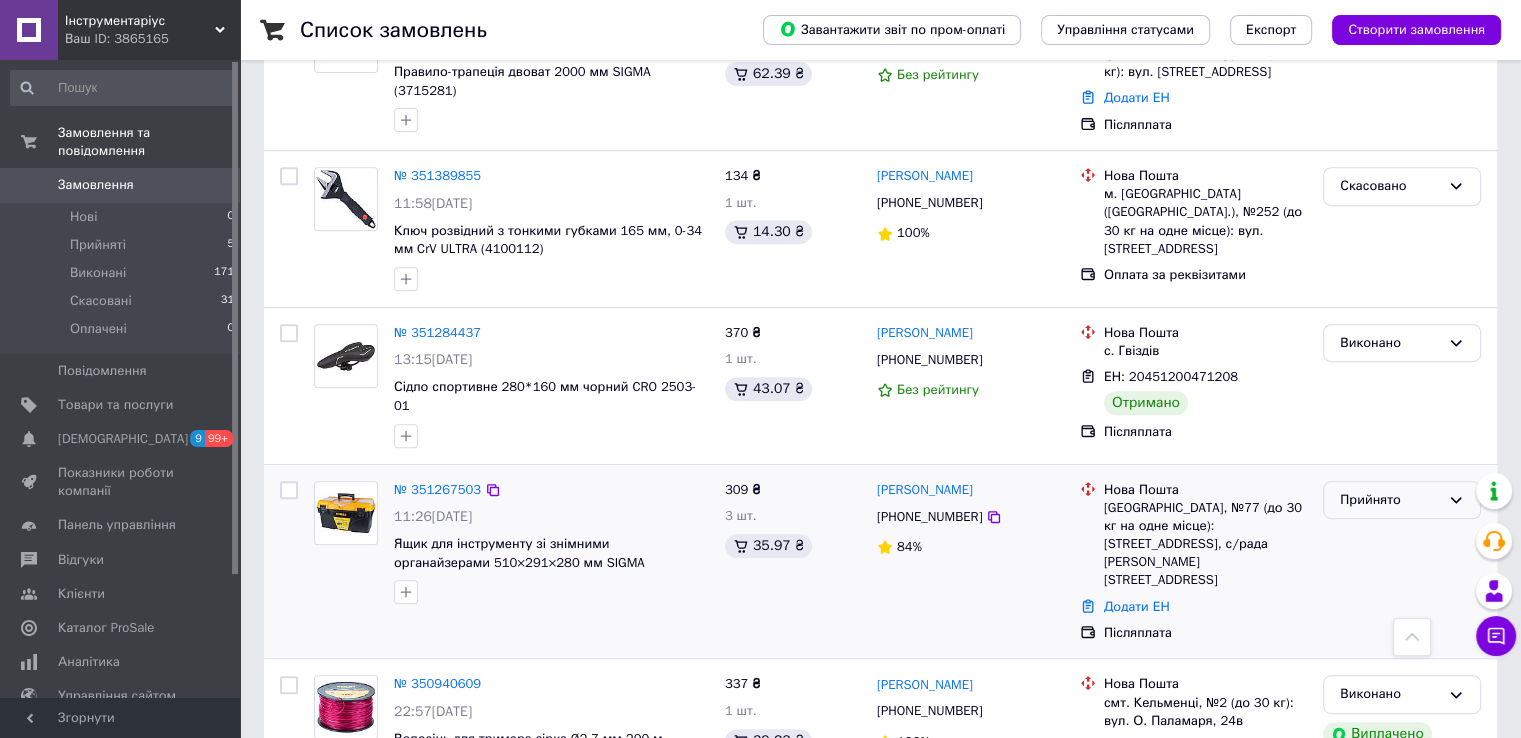 click on "Прийнято" at bounding box center [1390, 500] 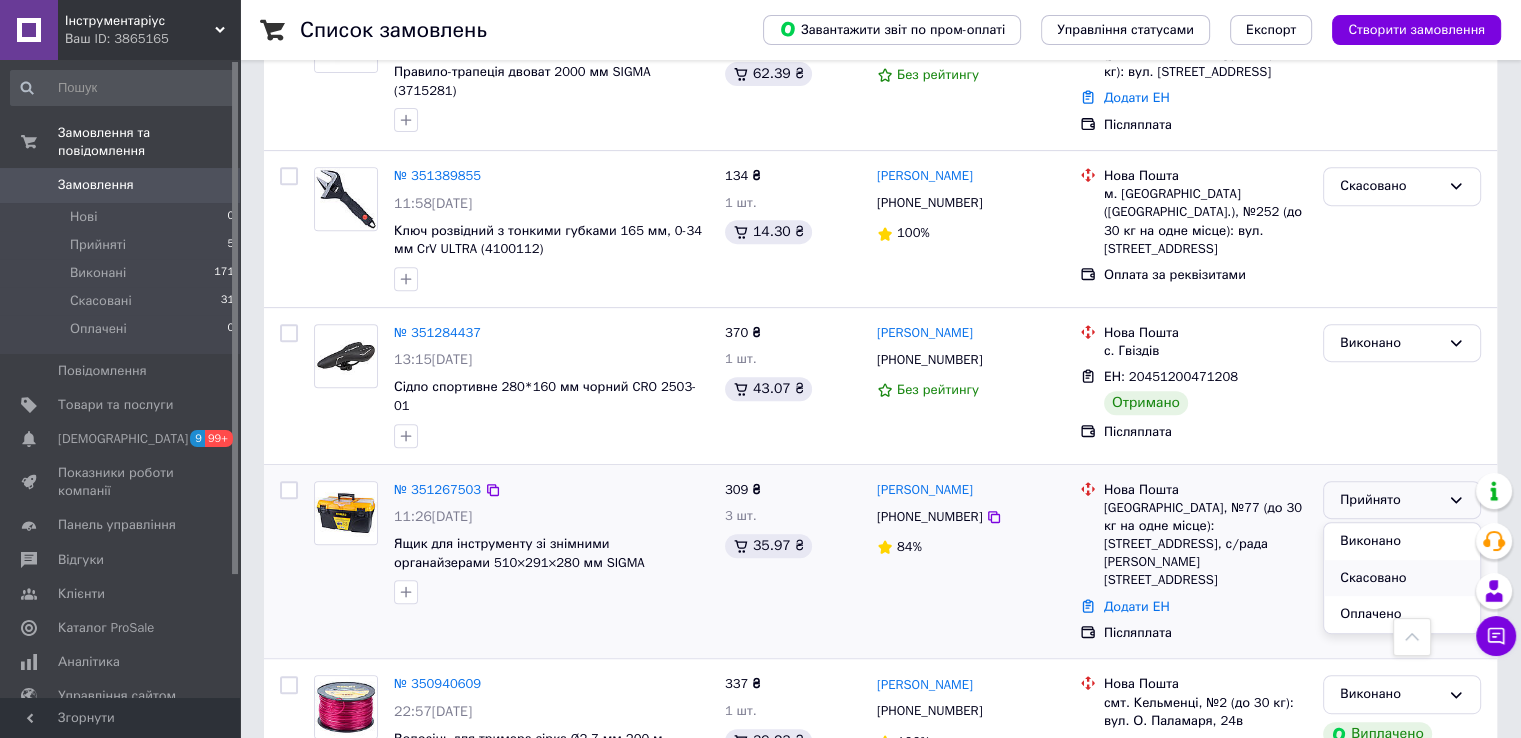 click on "Скасовано" at bounding box center (1402, 578) 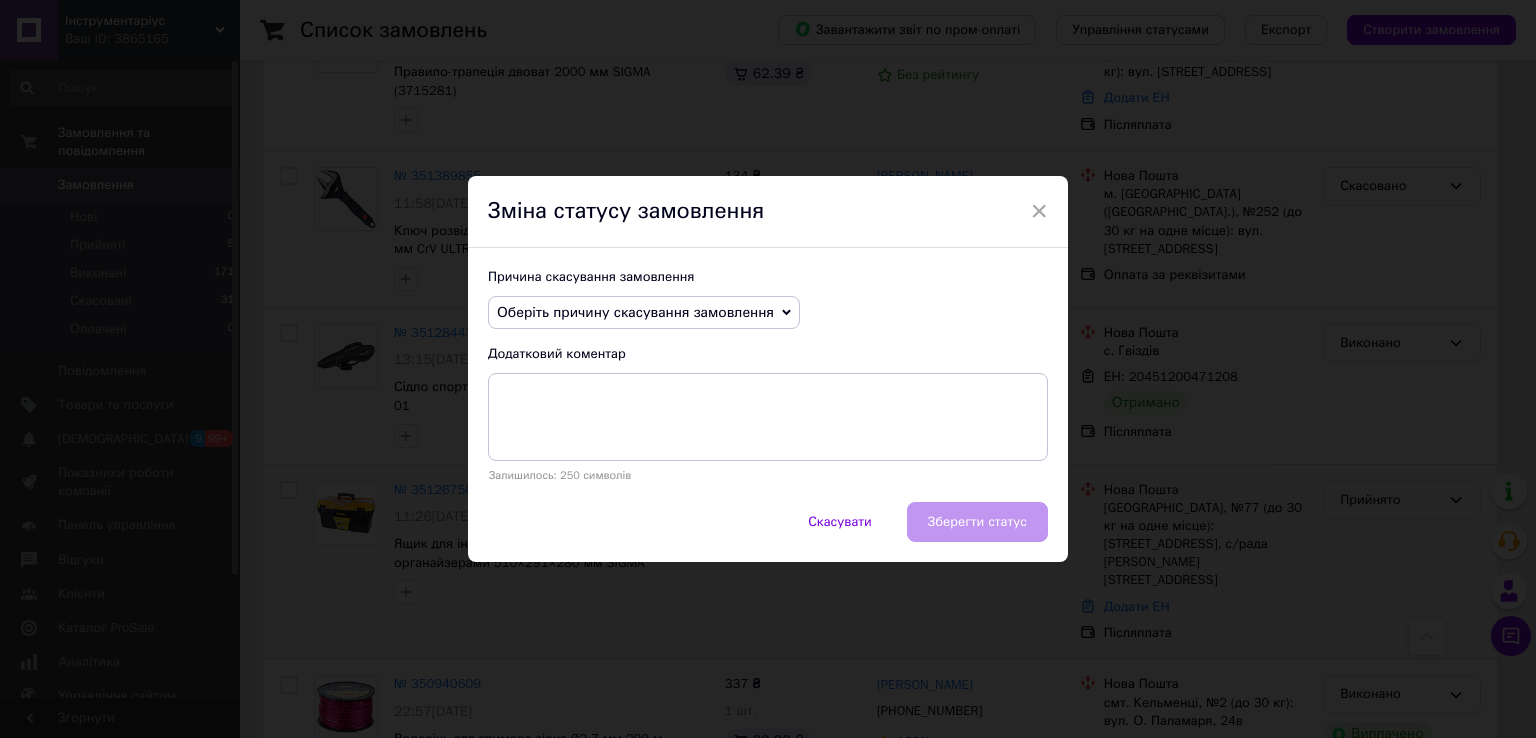 click on "Оберіть причину скасування замовлення" at bounding box center [635, 312] 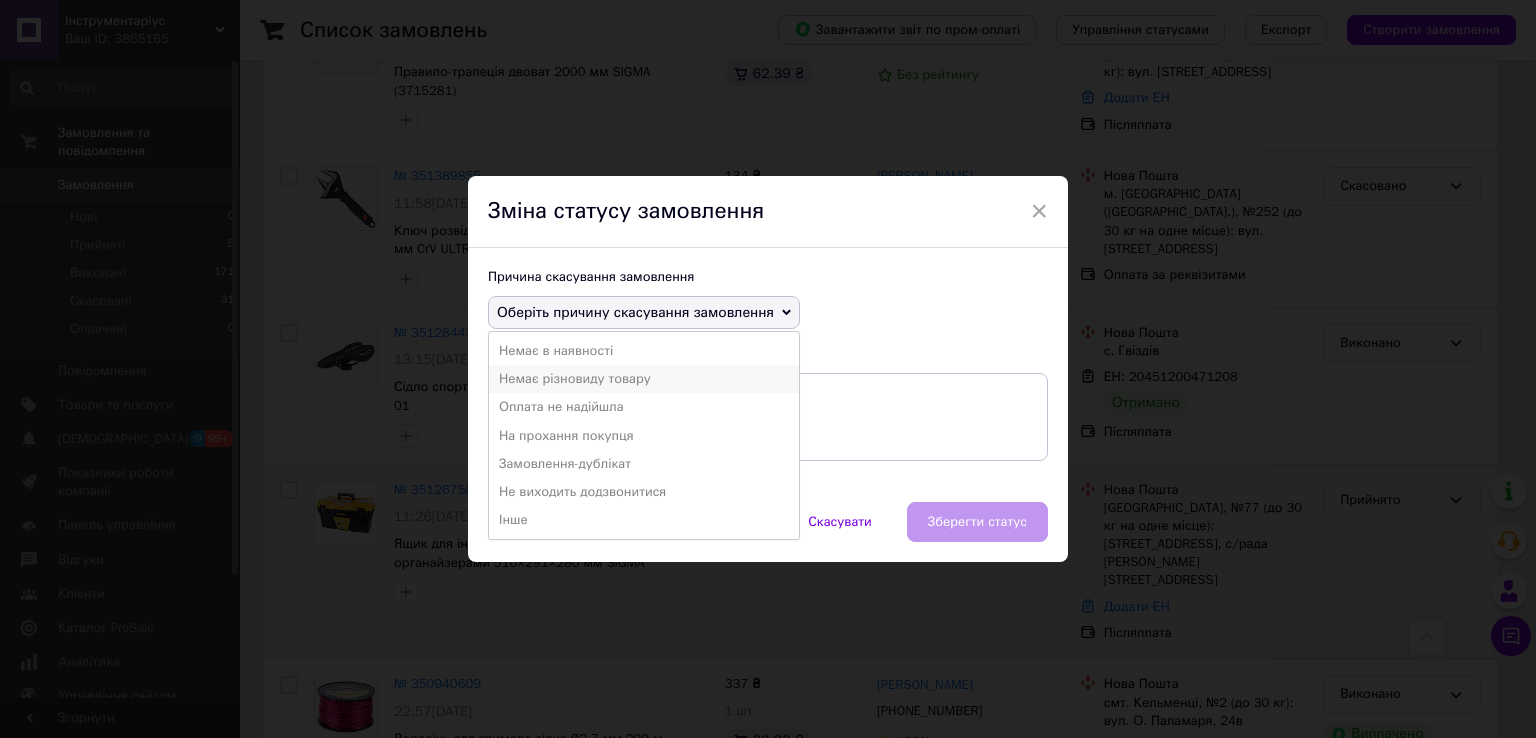 click on "Немає різновиду товару" at bounding box center (644, 379) 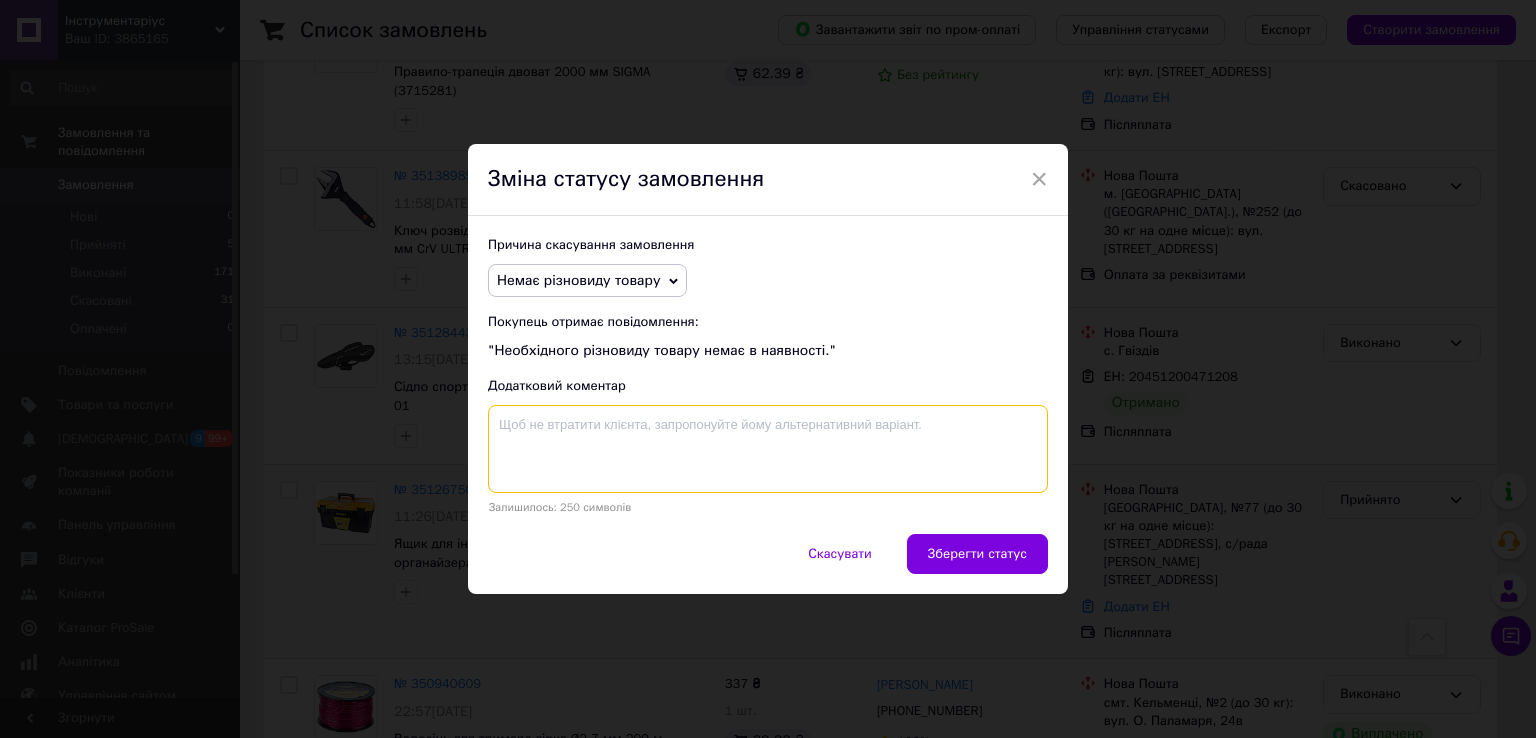 click at bounding box center [768, 449] 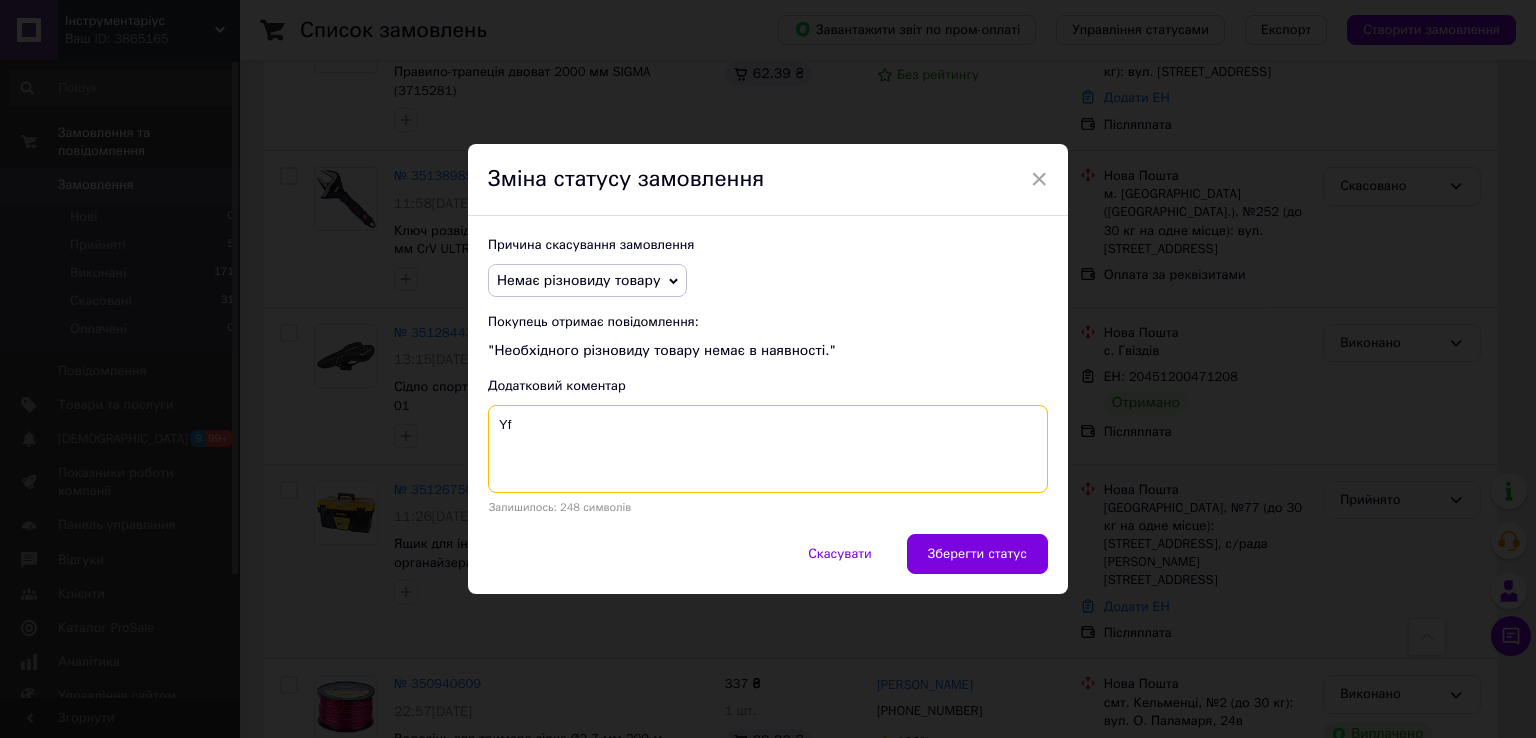 type on "Y" 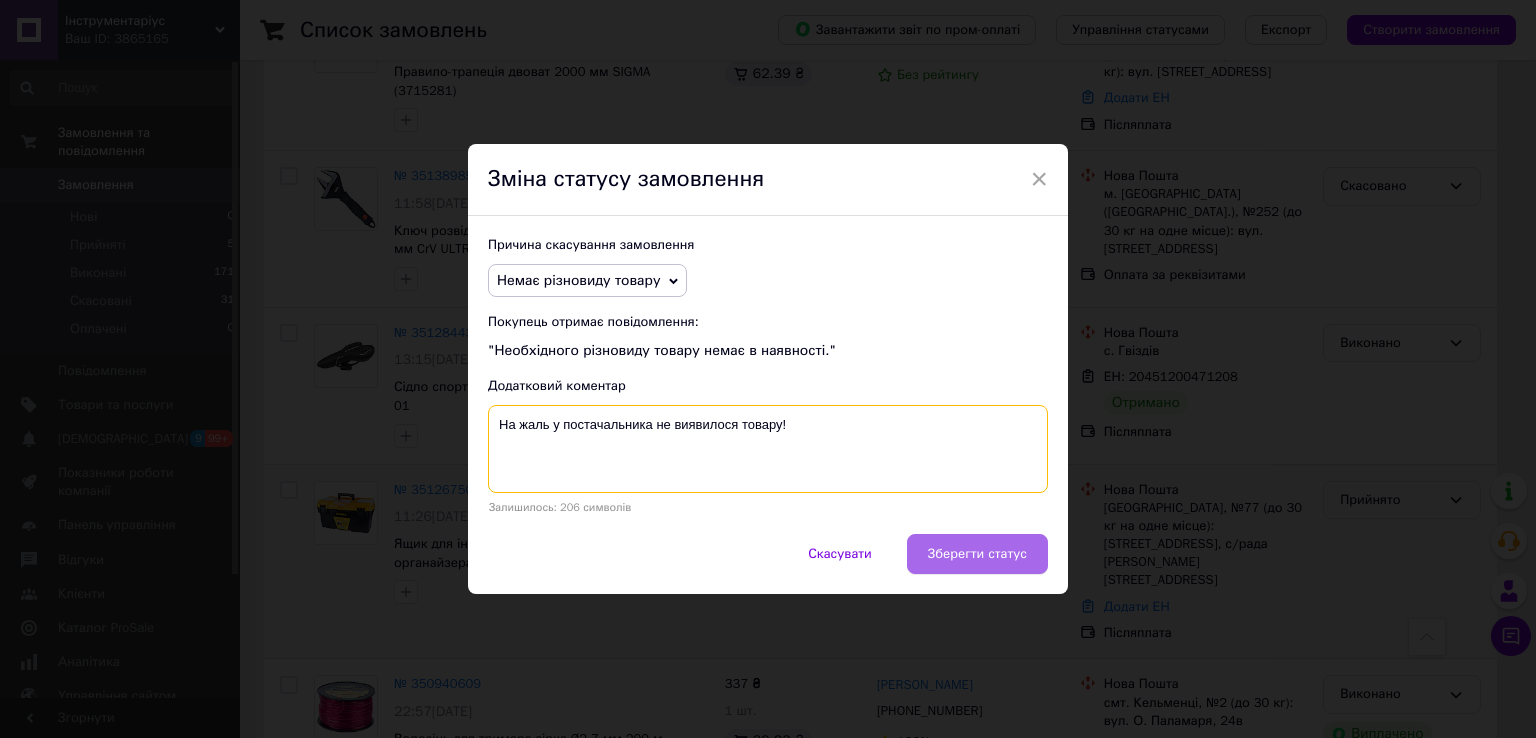 type on "На жаль у постачальника не виявилося товару!" 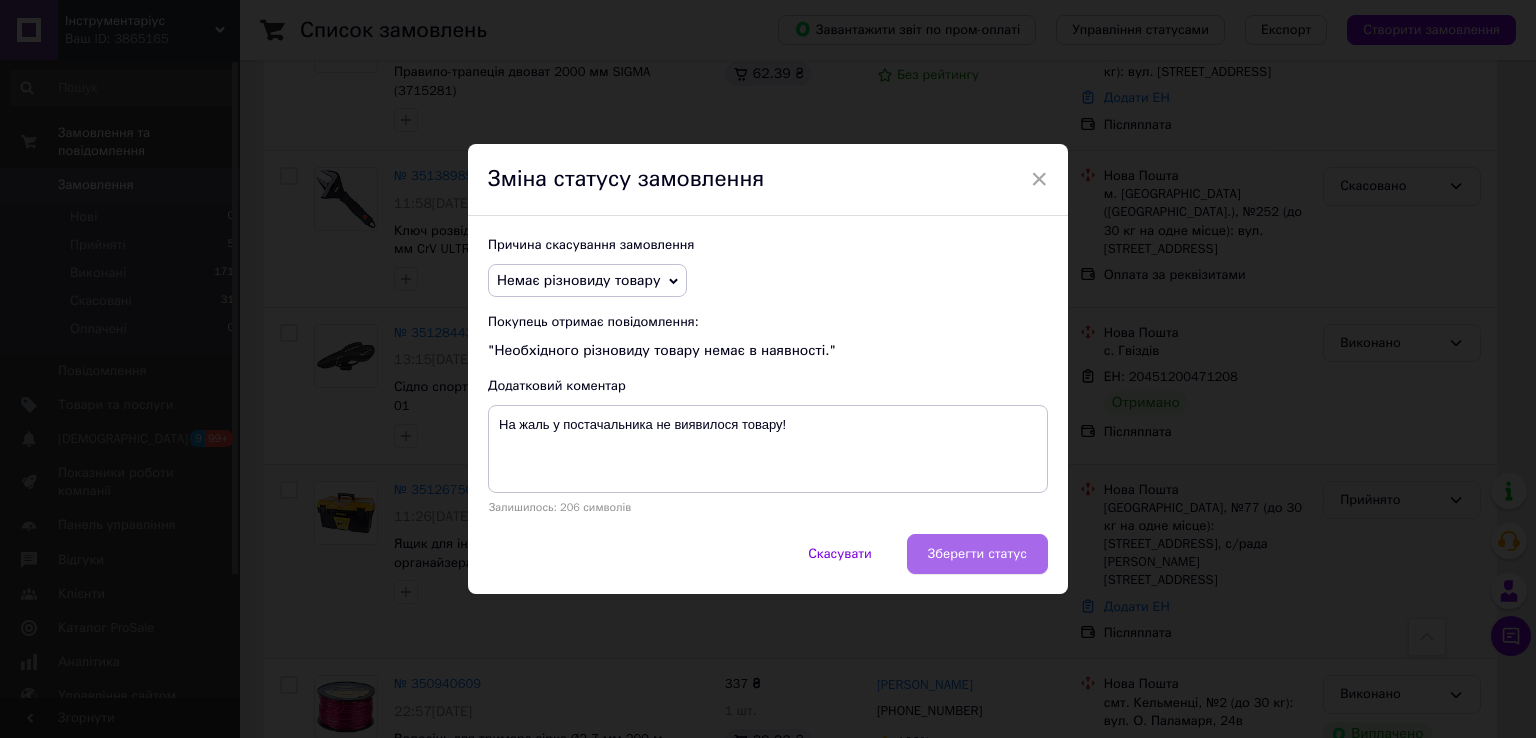 click on "Зберегти статус" at bounding box center [977, 554] 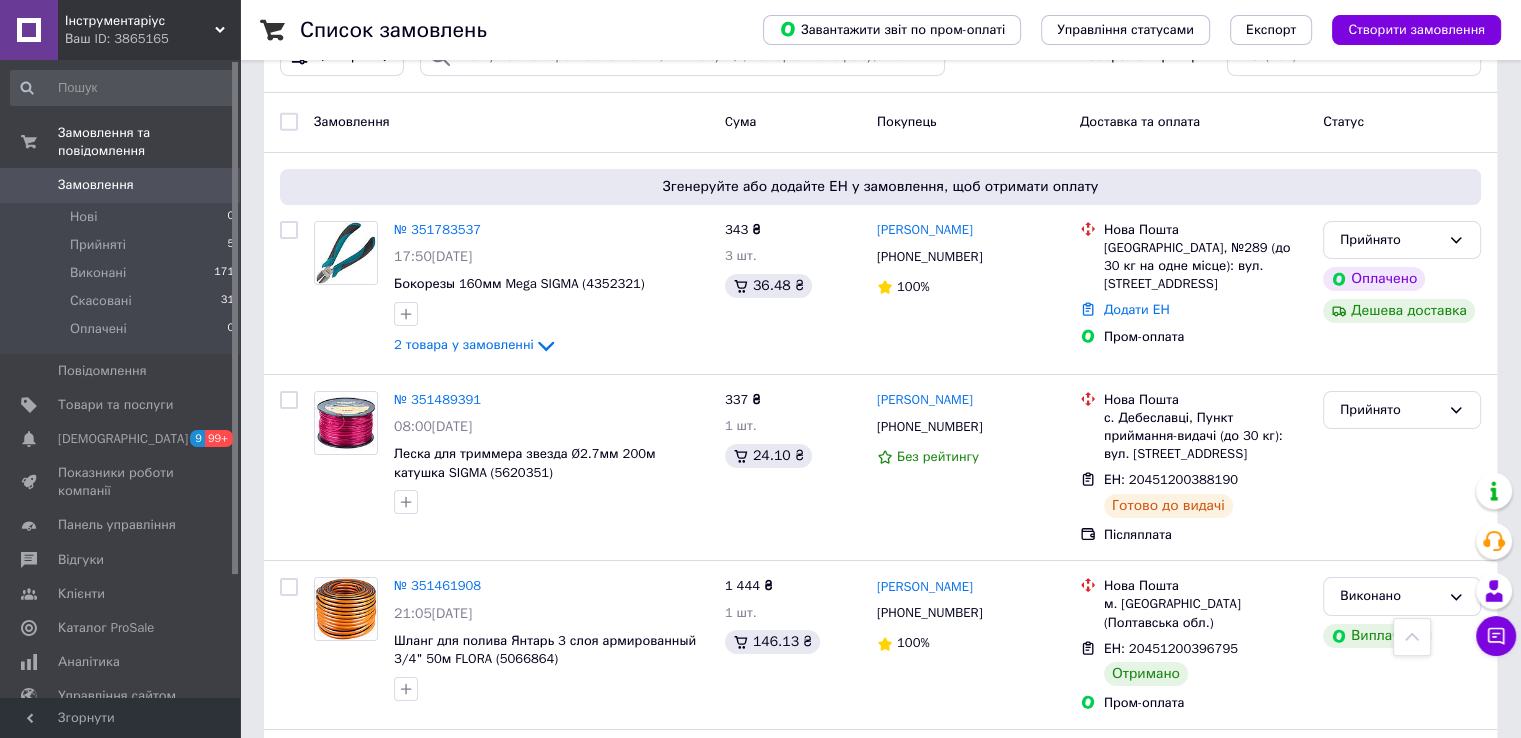 scroll, scrollTop: 0, scrollLeft: 0, axis: both 